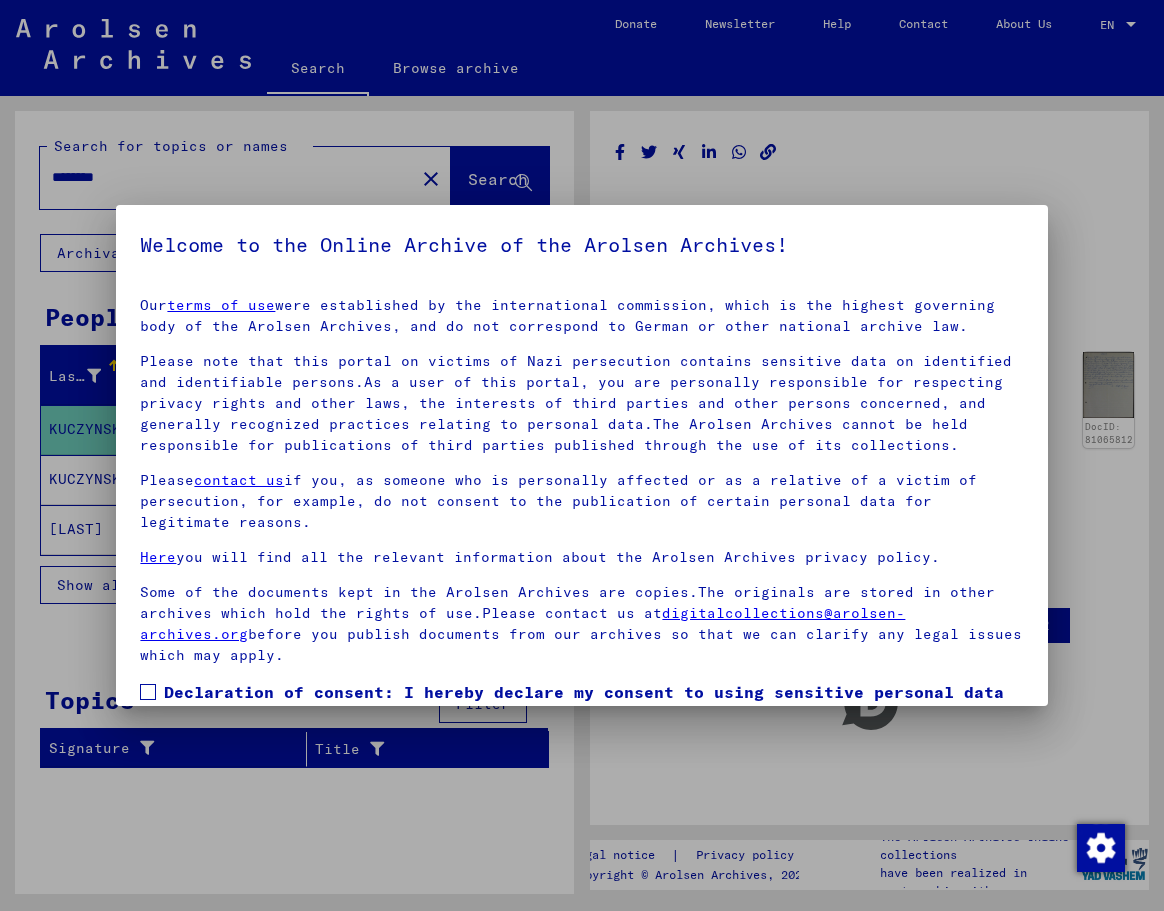 scroll, scrollTop: 0, scrollLeft: 0, axis: both 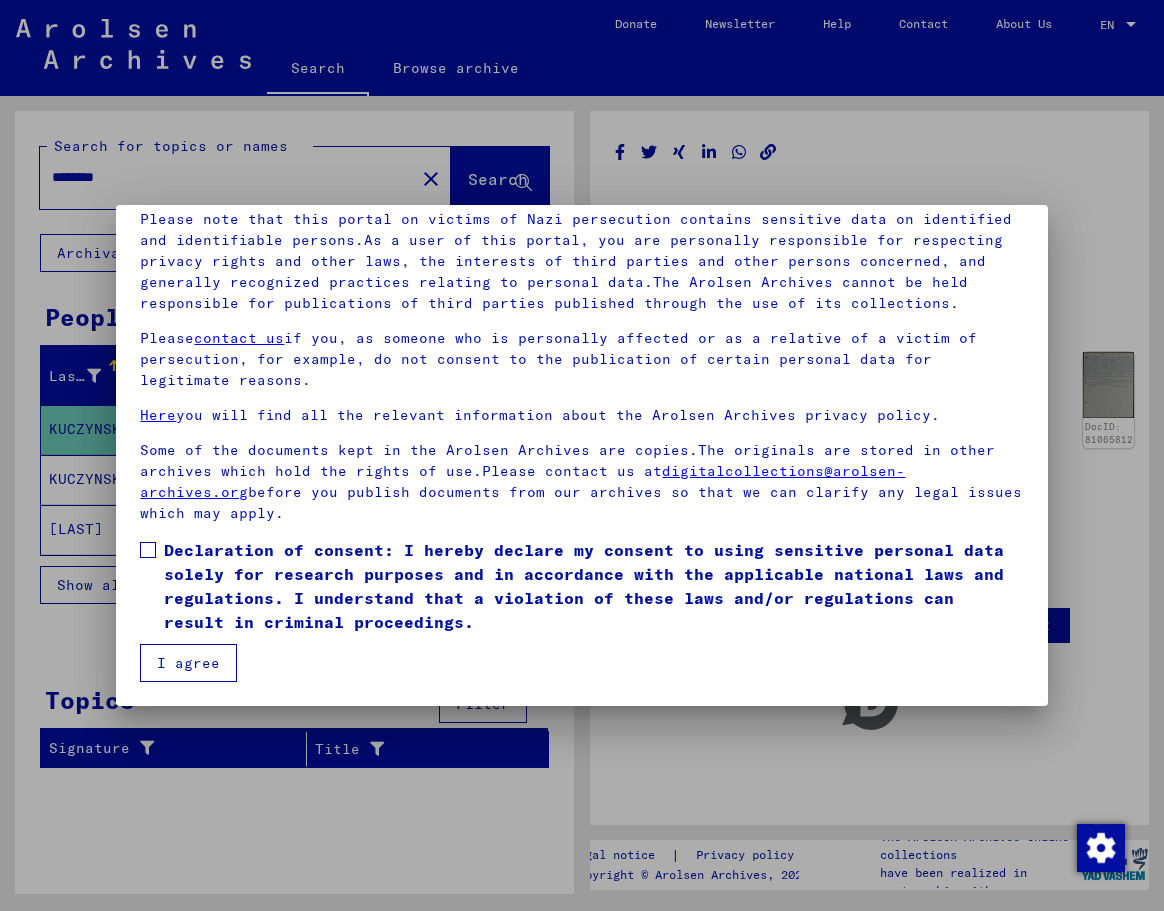 click on "Declaration of consent: I hereby declare my consent to using sensitive personal data solely for research purposes and in accordance with the applicable national laws and regulations. I understand that a violation of these laws and/or regulations can result in criminal proceedings." at bounding box center [581, 586] 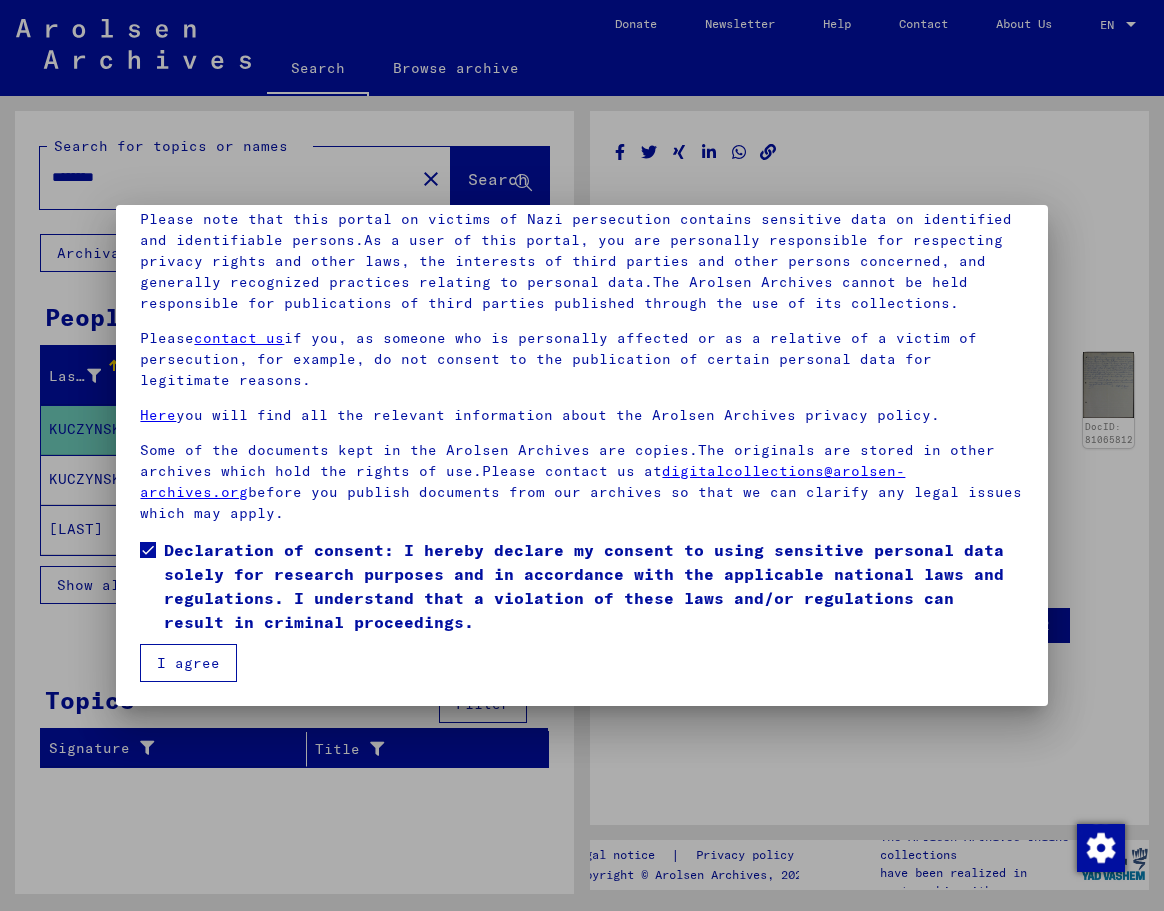 click on "I agree" at bounding box center (188, 663) 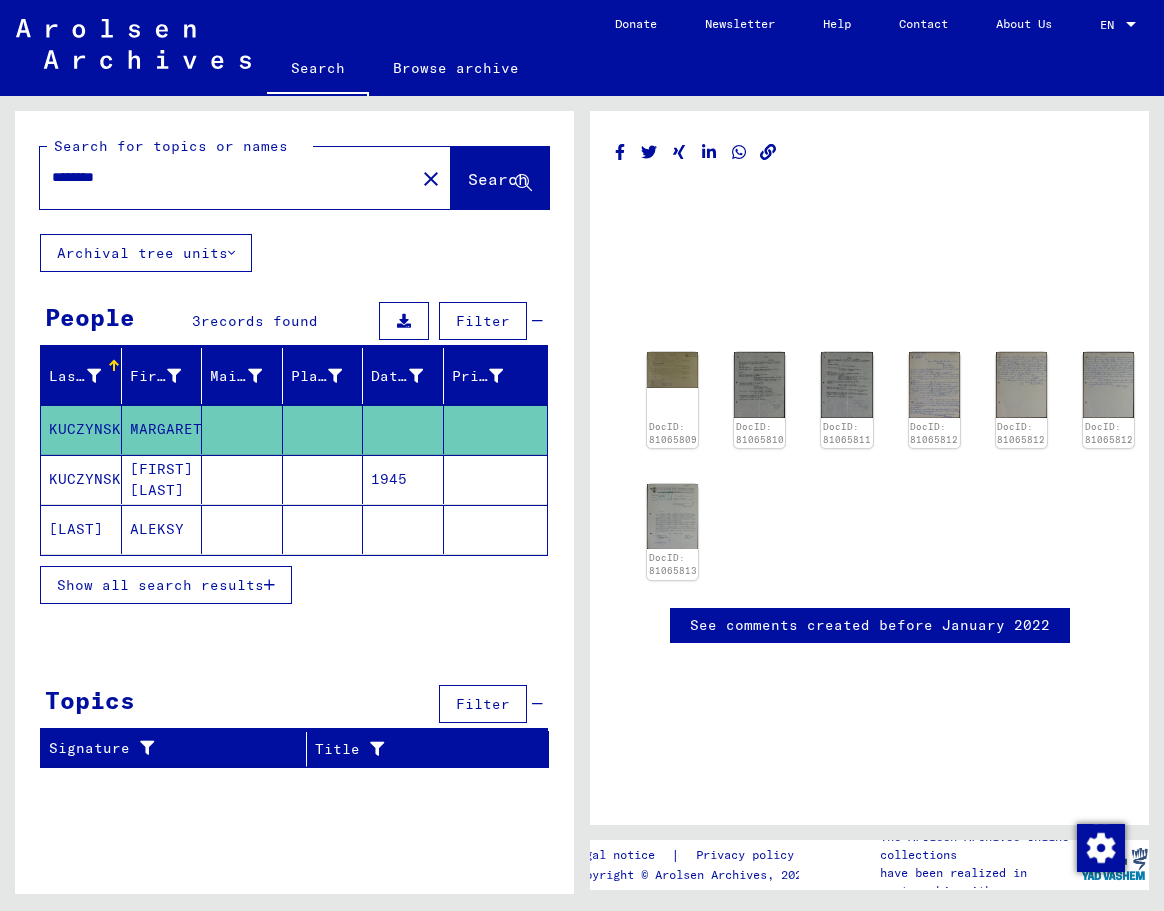 drag, startPoint x: 110, startPoint y: 180, endPoint x: 31, endPoint y: 180, distance: 79 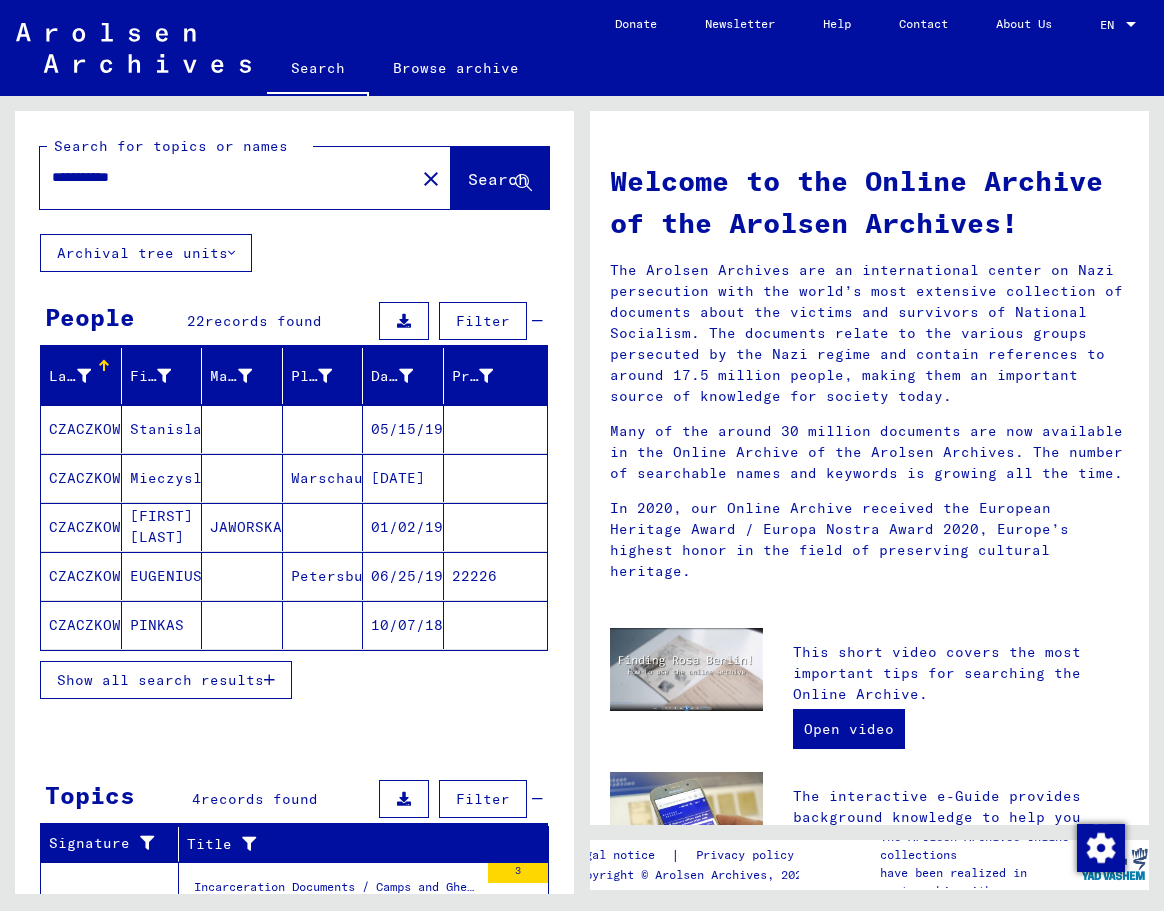 click on "EUGENIUS" at bounding box center [162, 625] 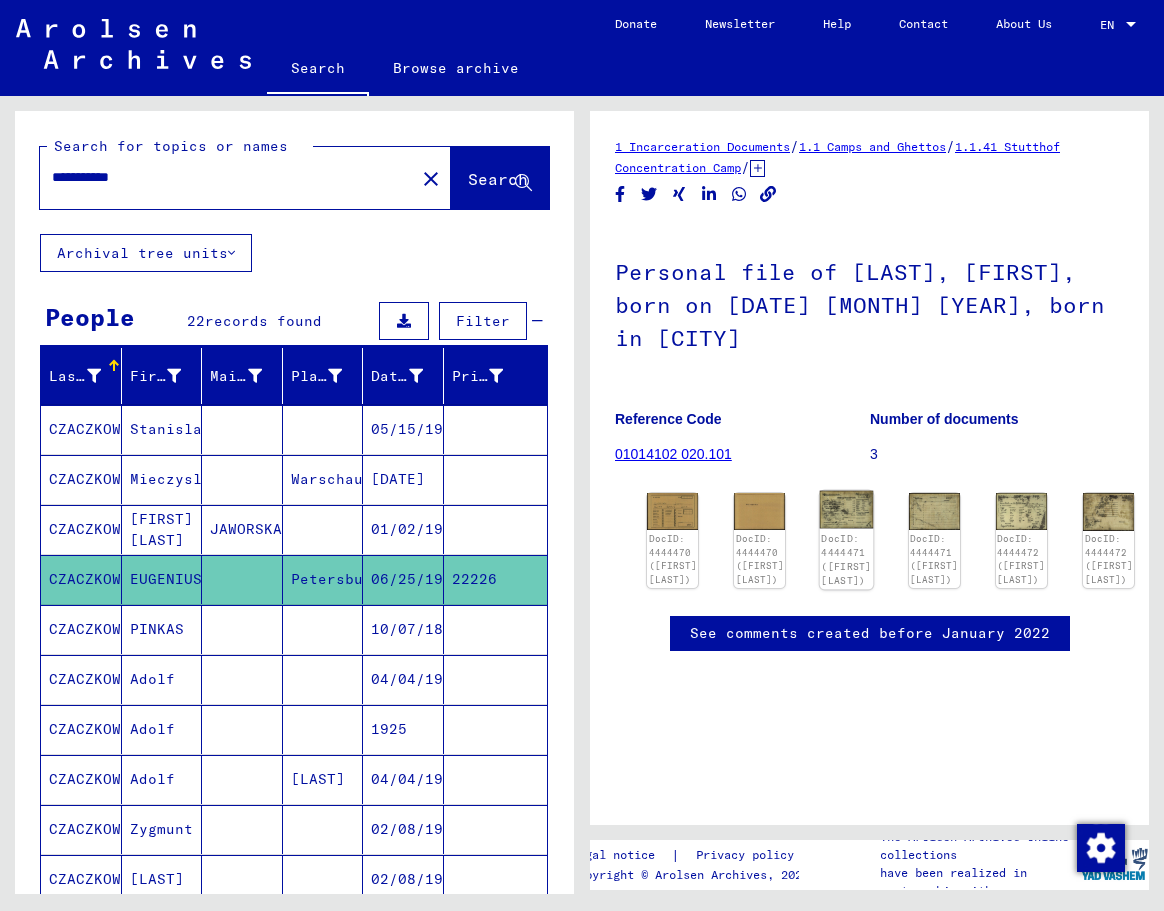 click 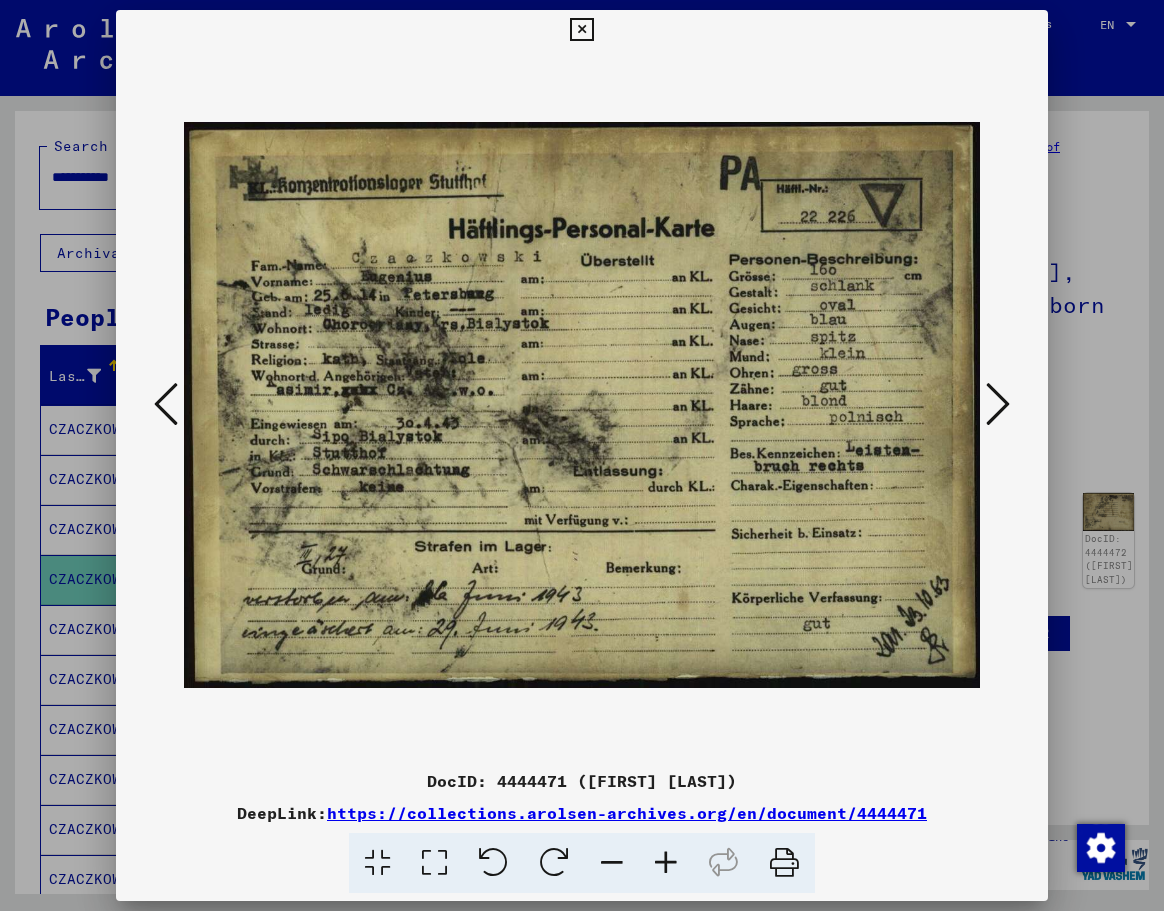 click at bounding box center (581, 405) 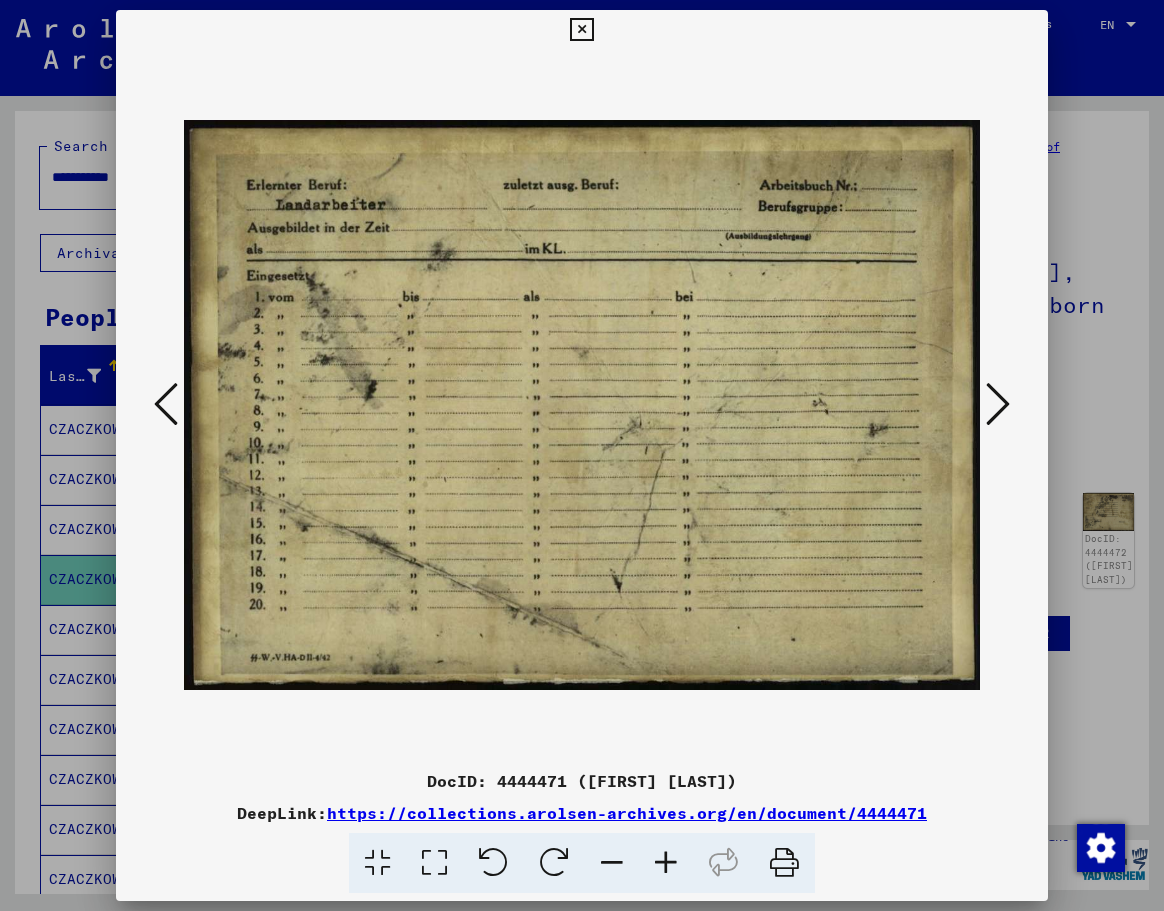 click at bounding box center (998, 404) 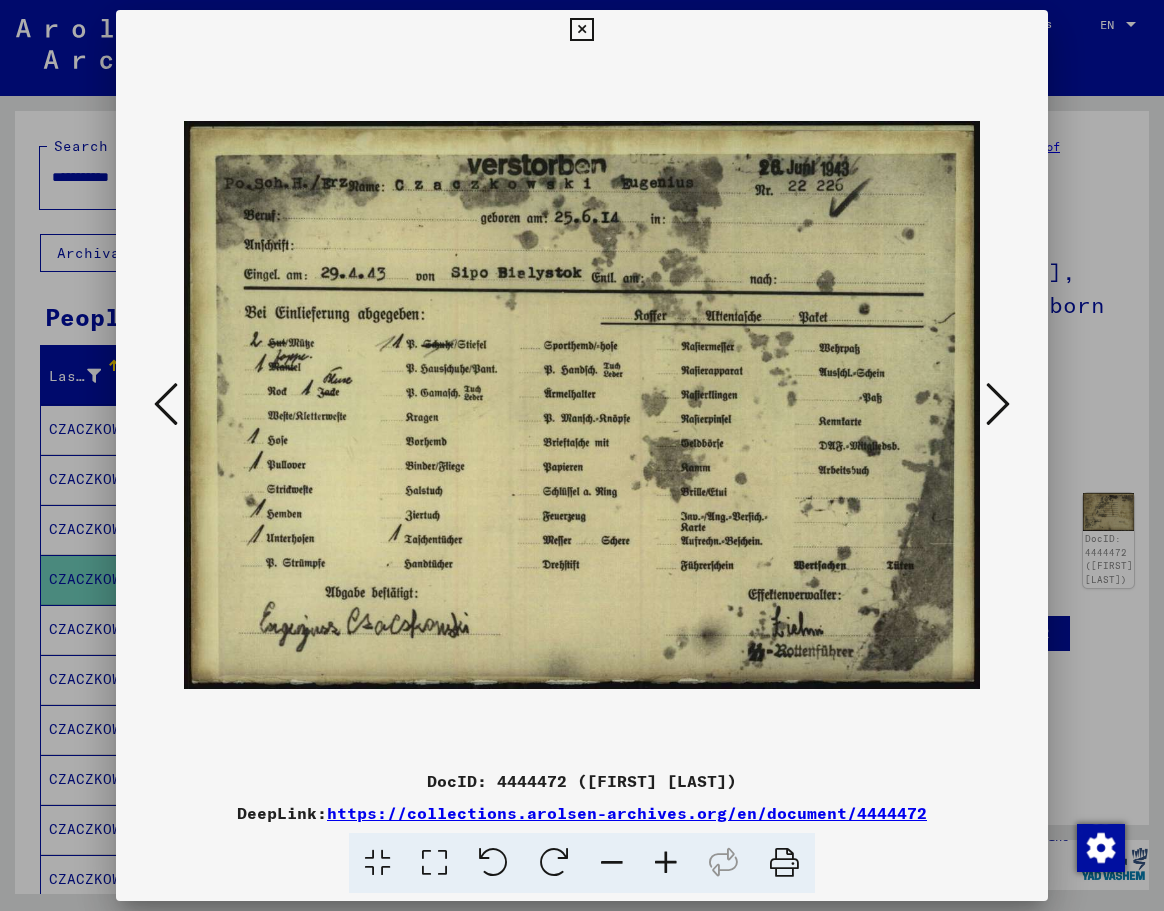 click at bounding box center (998, 404) 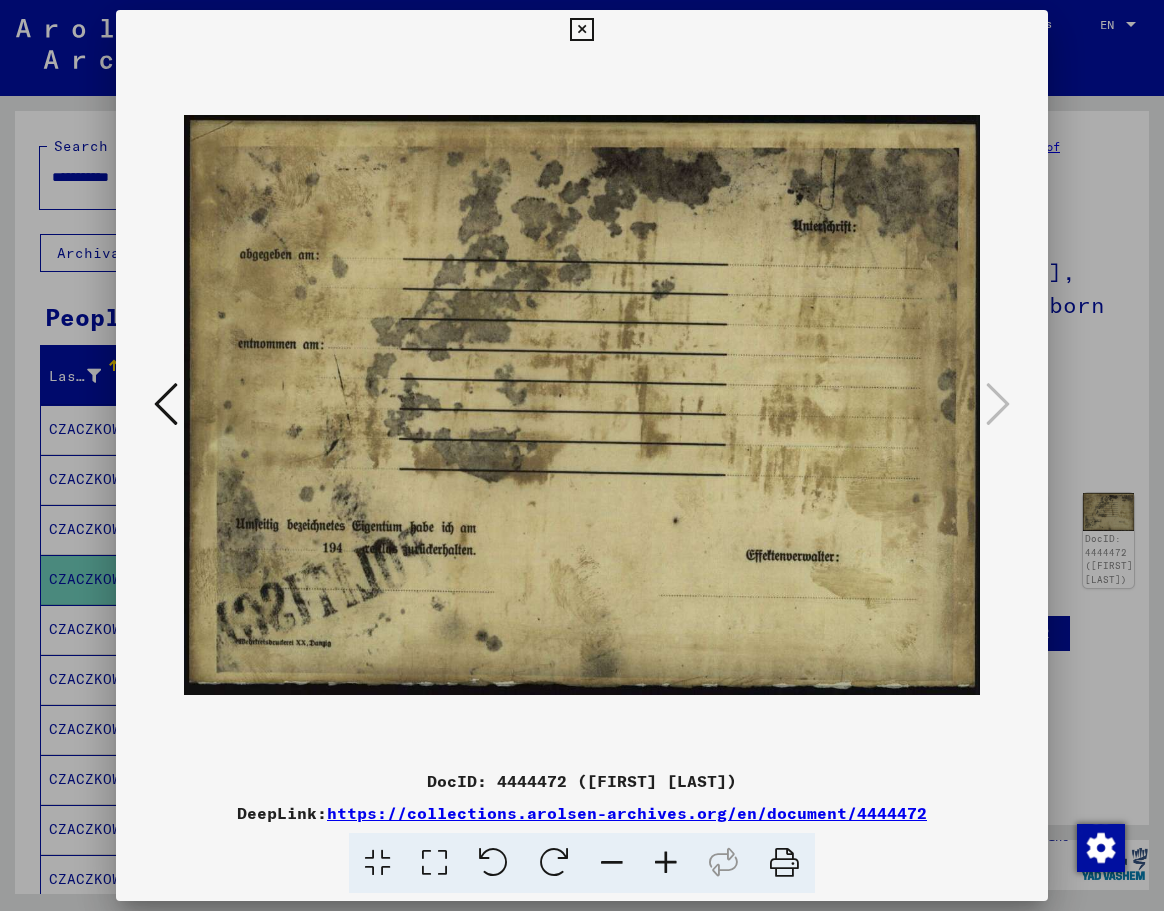 click at bounding box center [581, 405] 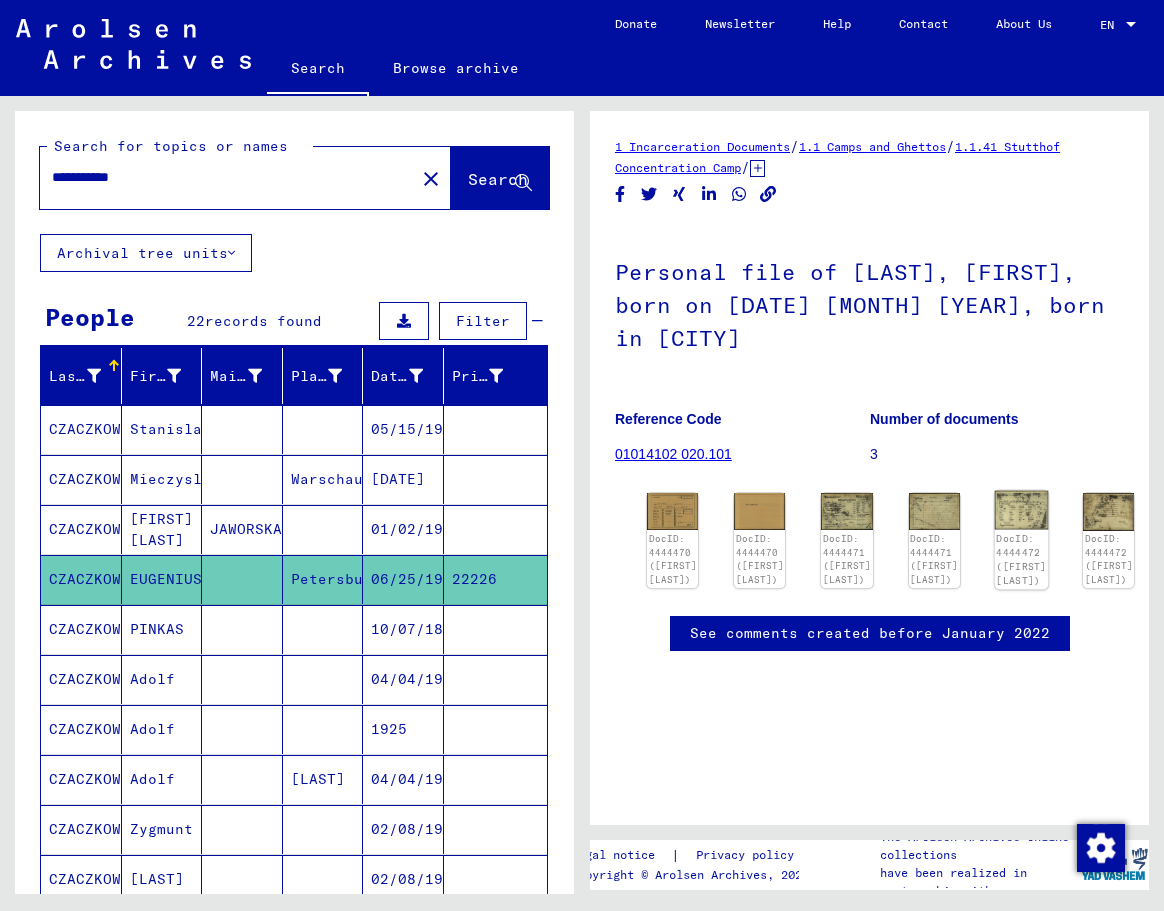 click 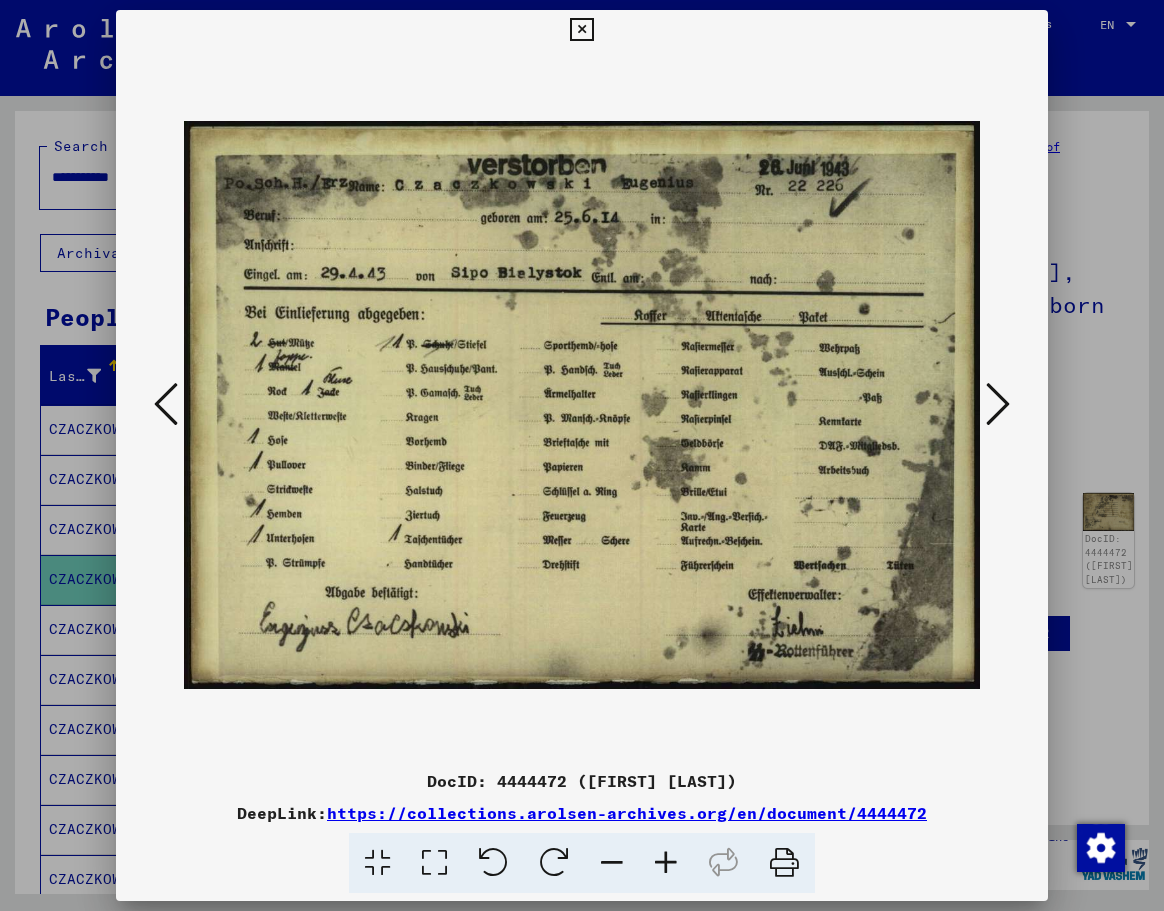 click at bounding box center [581, 30] 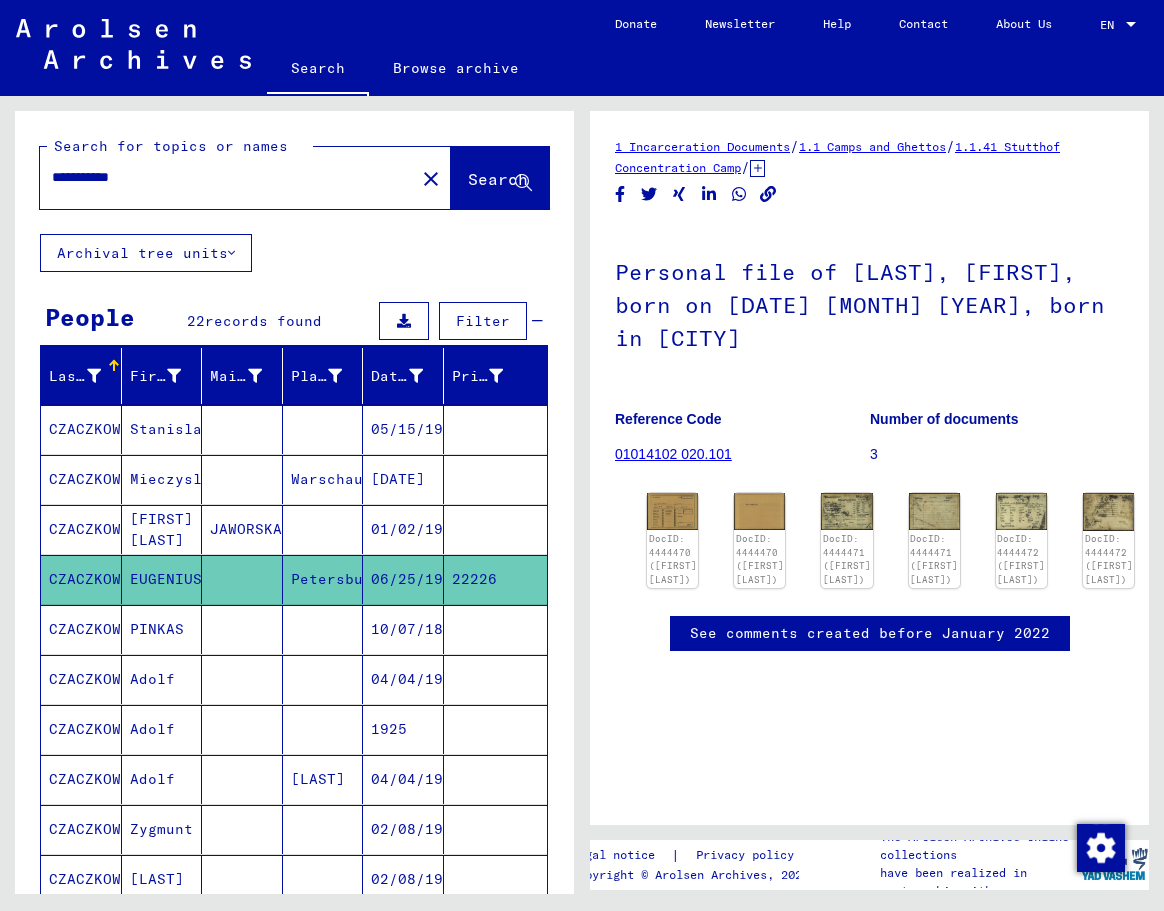 drag, startPoint x: 189, startPoint y: 174, endPoint x: -10, endPoint y: 151, distance: 200.32474 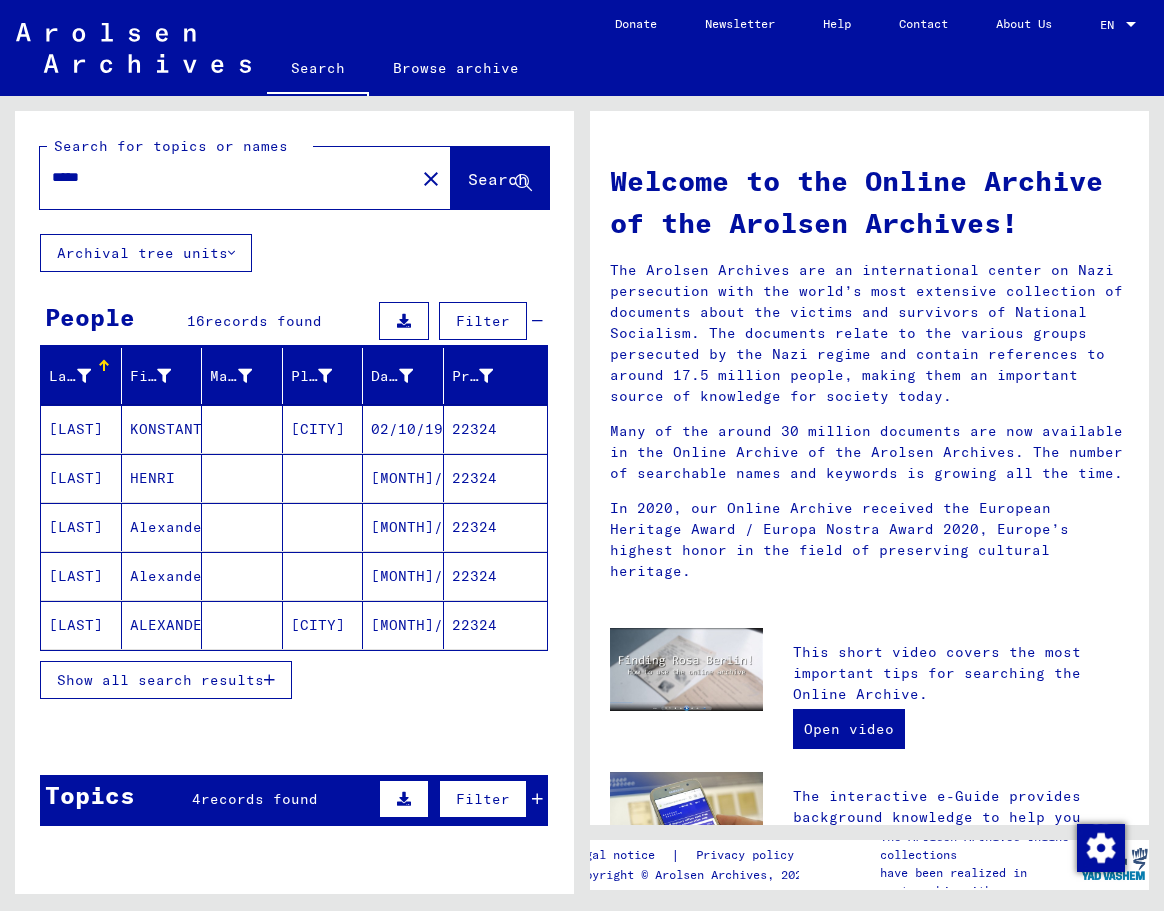 click on "KONSTANTIN" at bounding box center (162, 478) 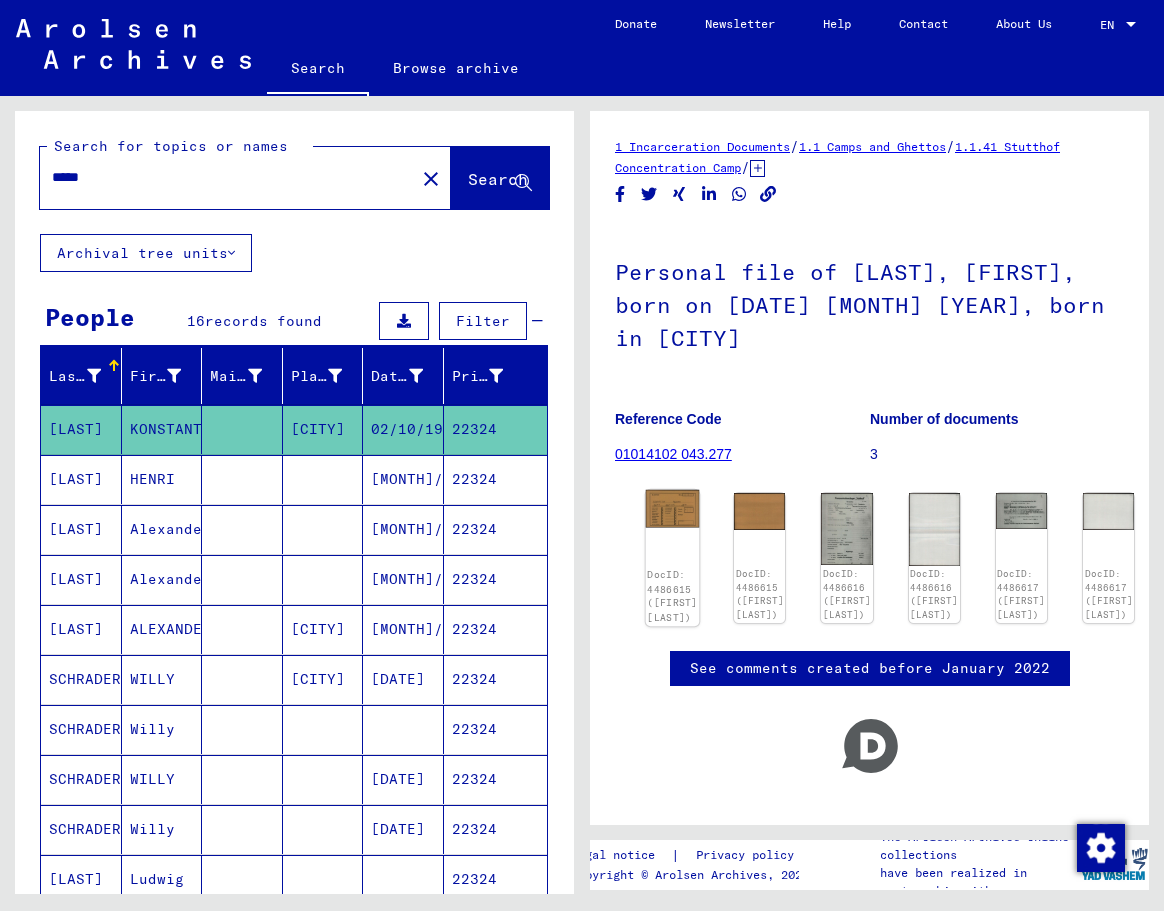 click 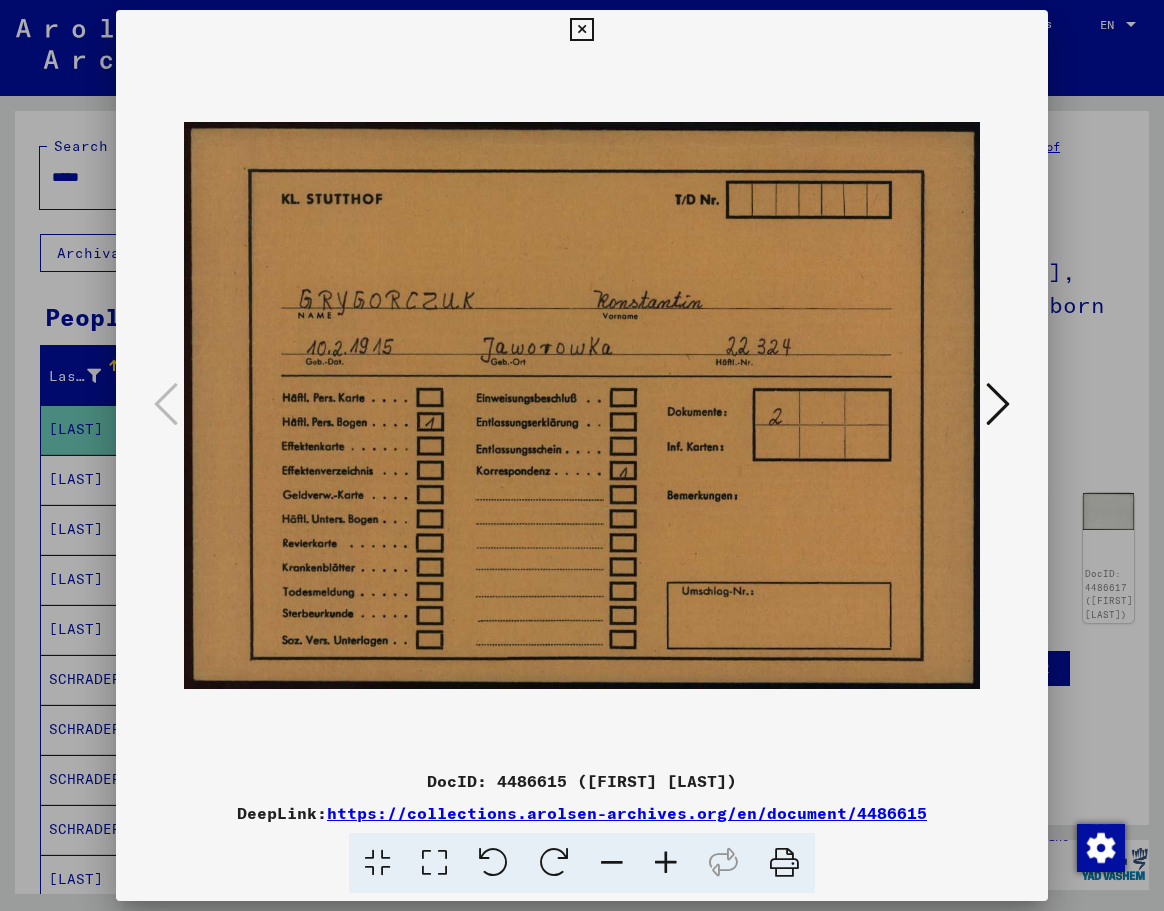 click at bounding box center (581, 30) 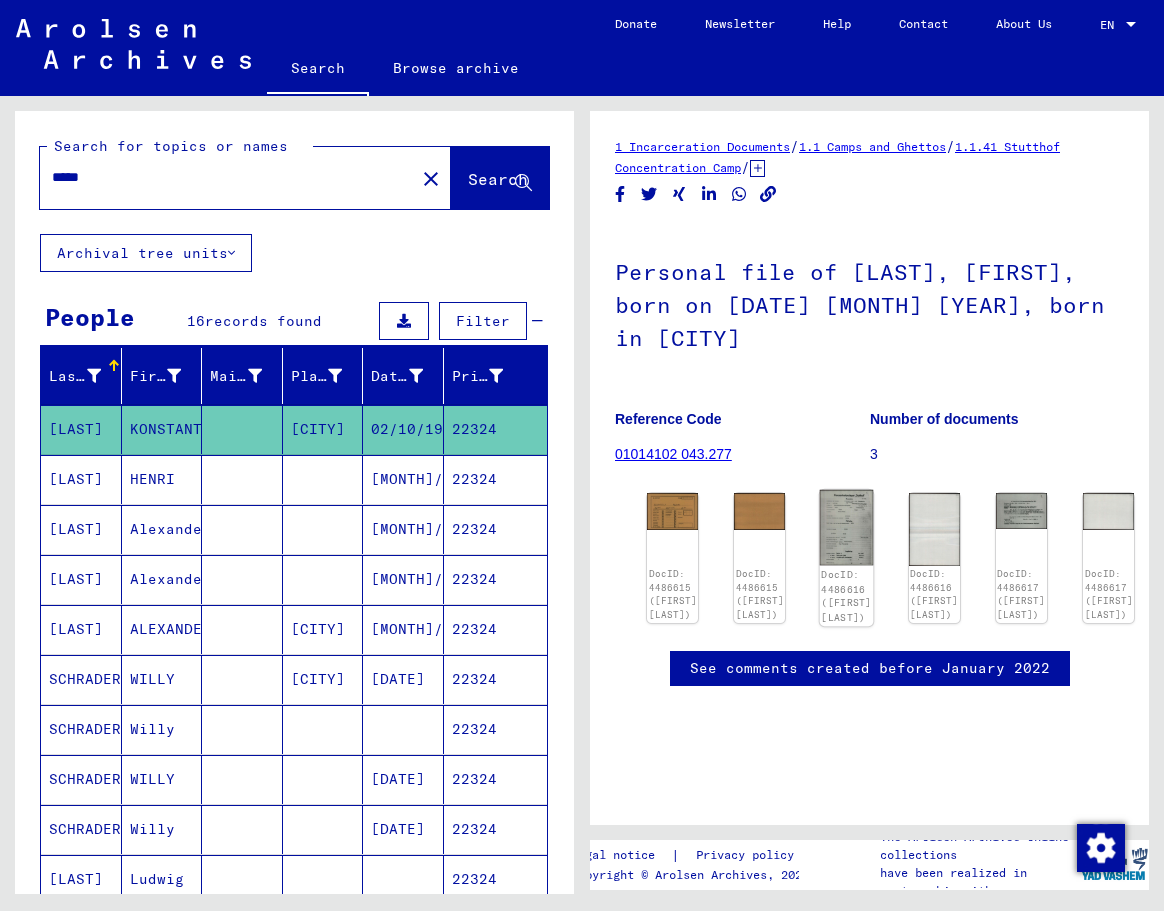 click 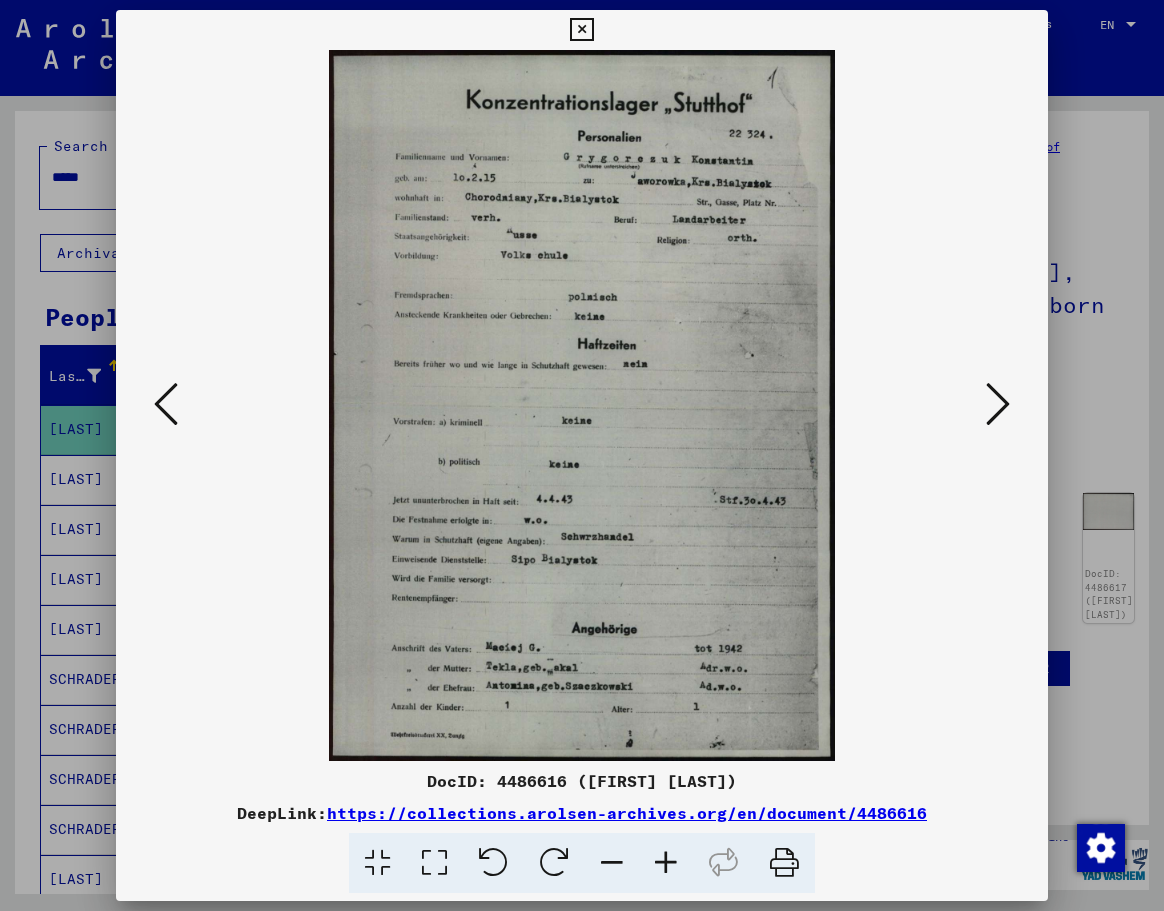 click at bounding box center (581, 30) 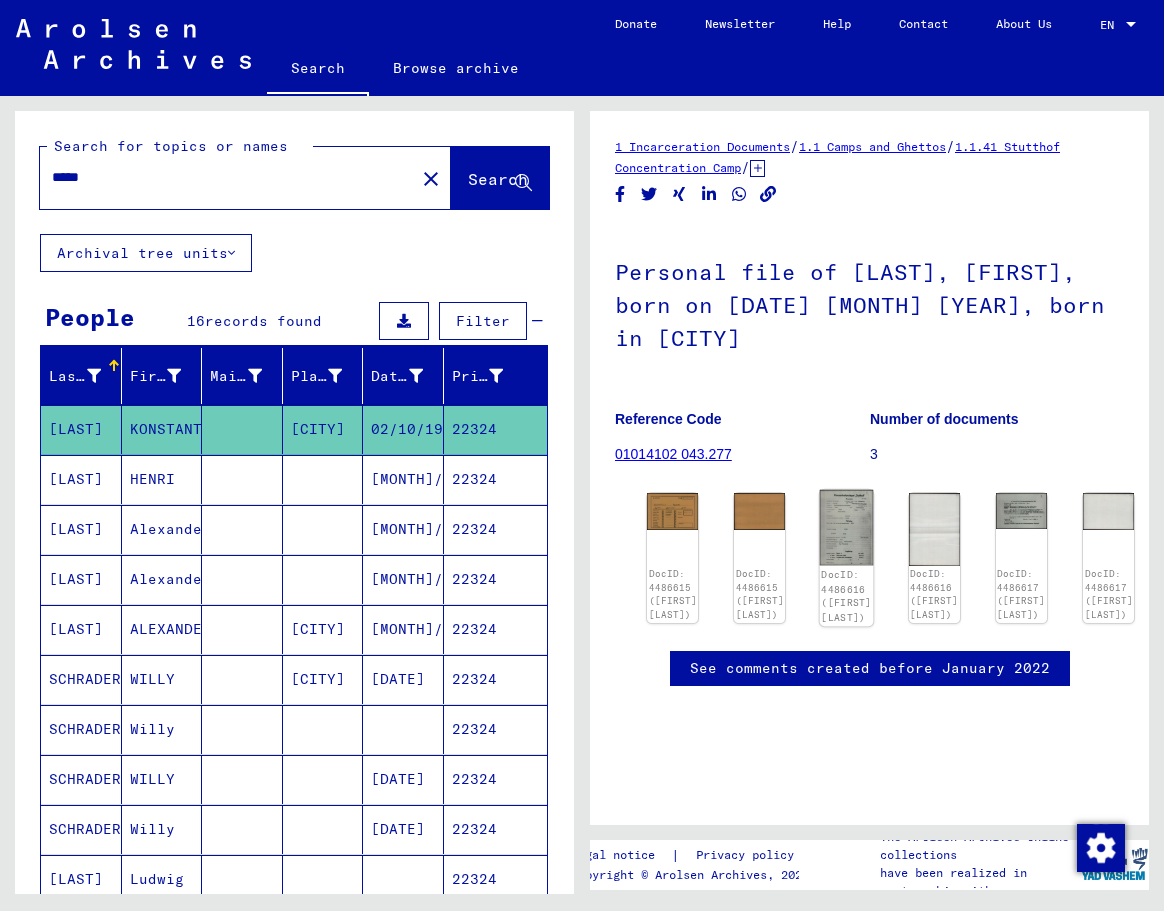 click 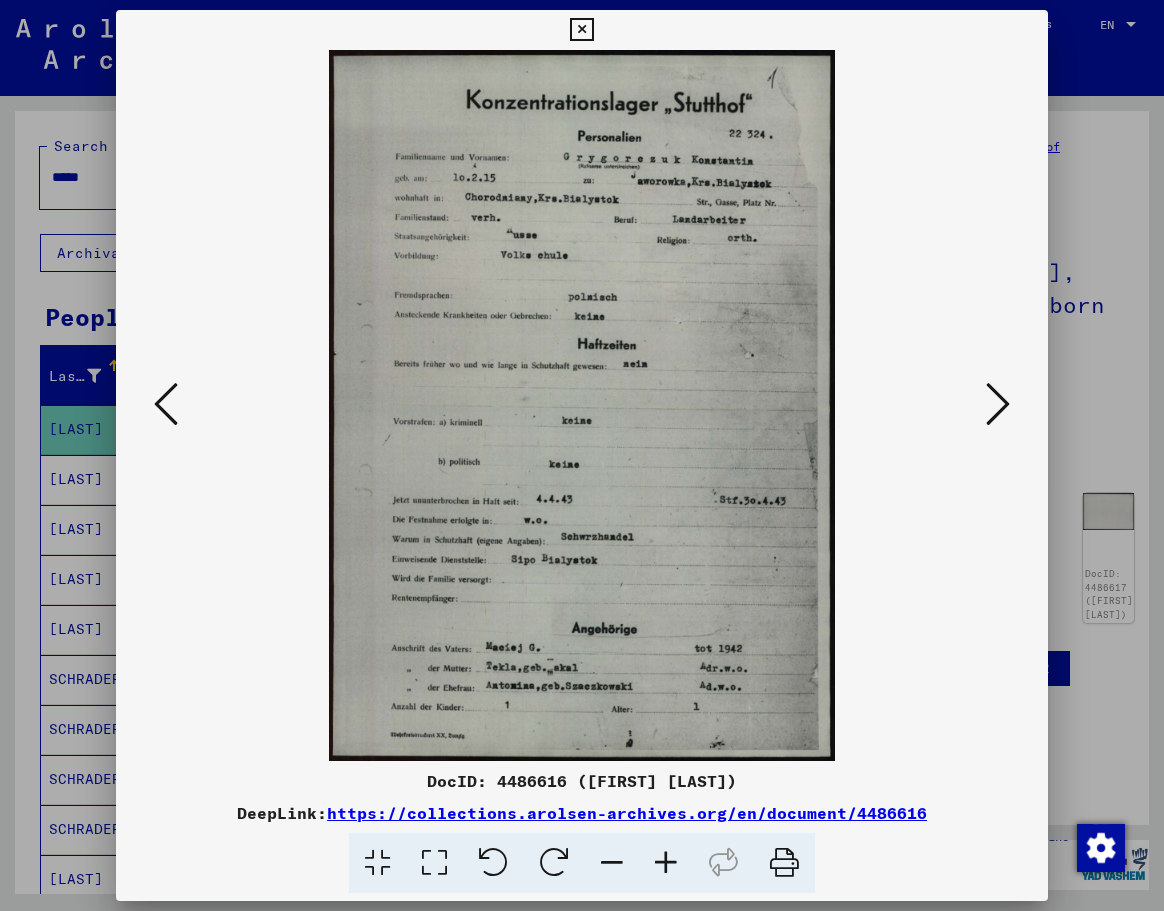 click at bounding box center [998, 404] 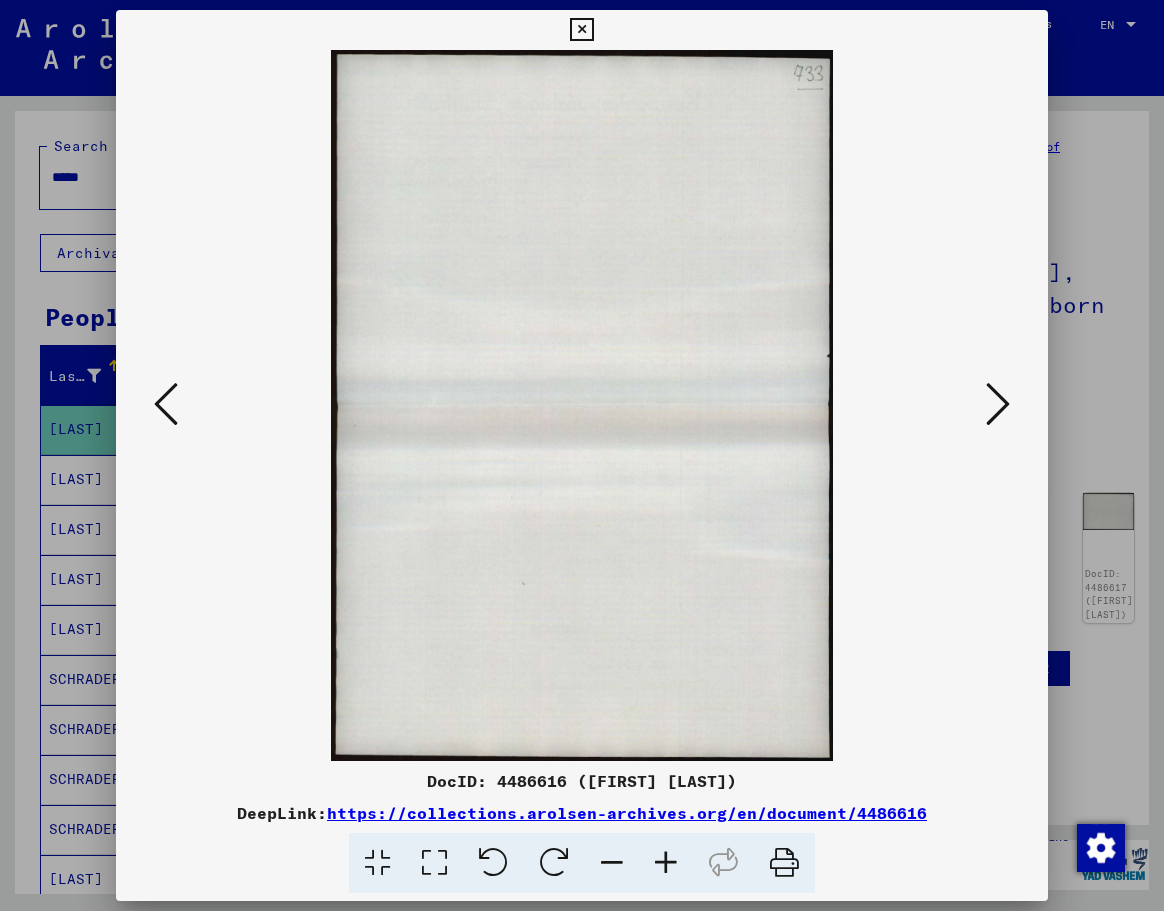click at bounding box center [998, 404] 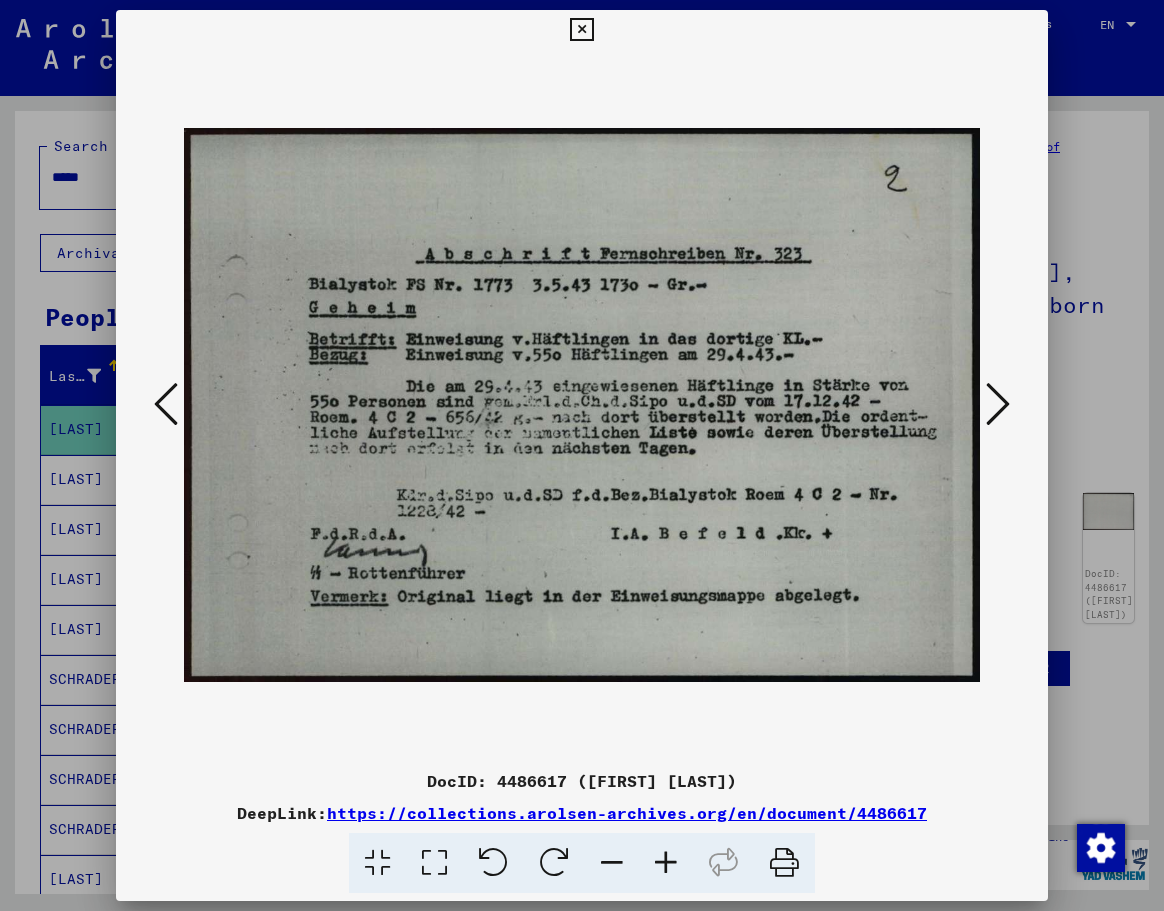 click at bounding box center (998, 404) 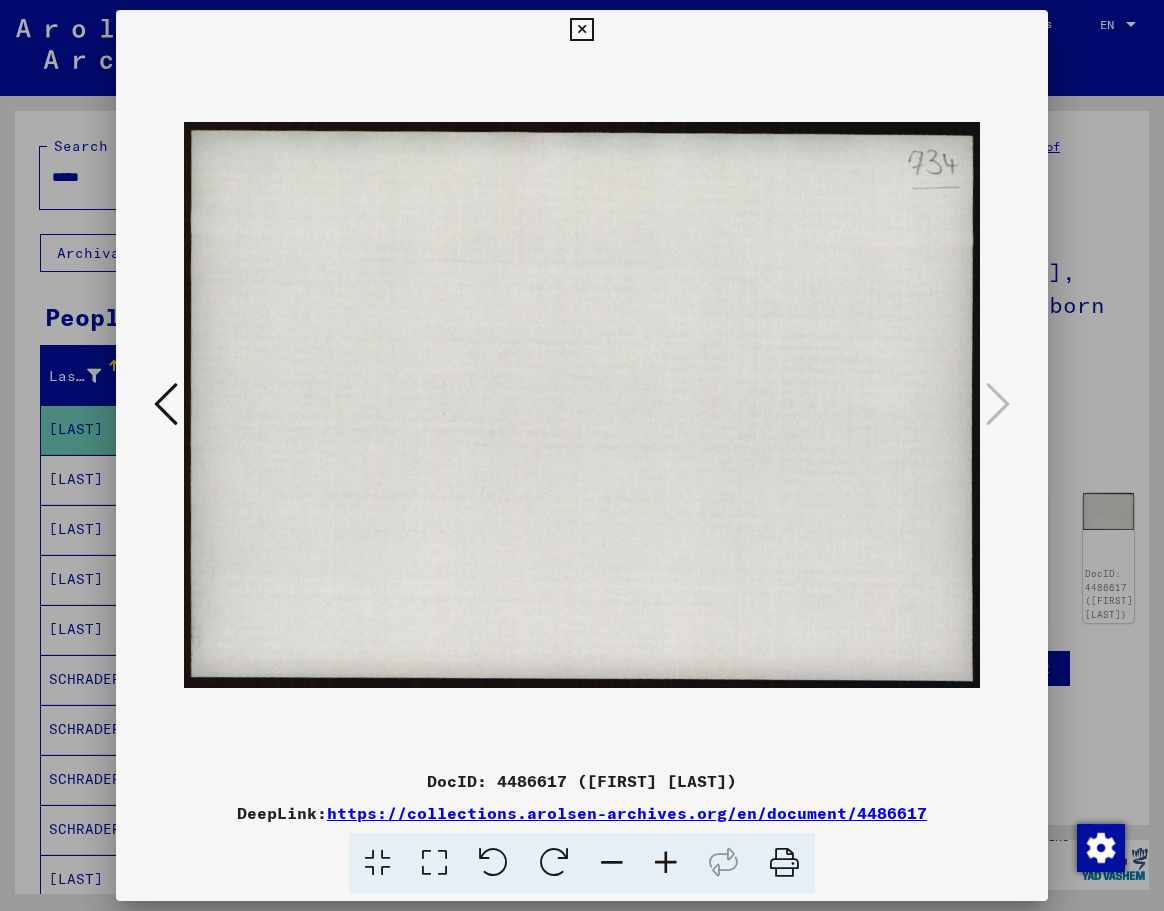 click at bounding box center [166, 404] 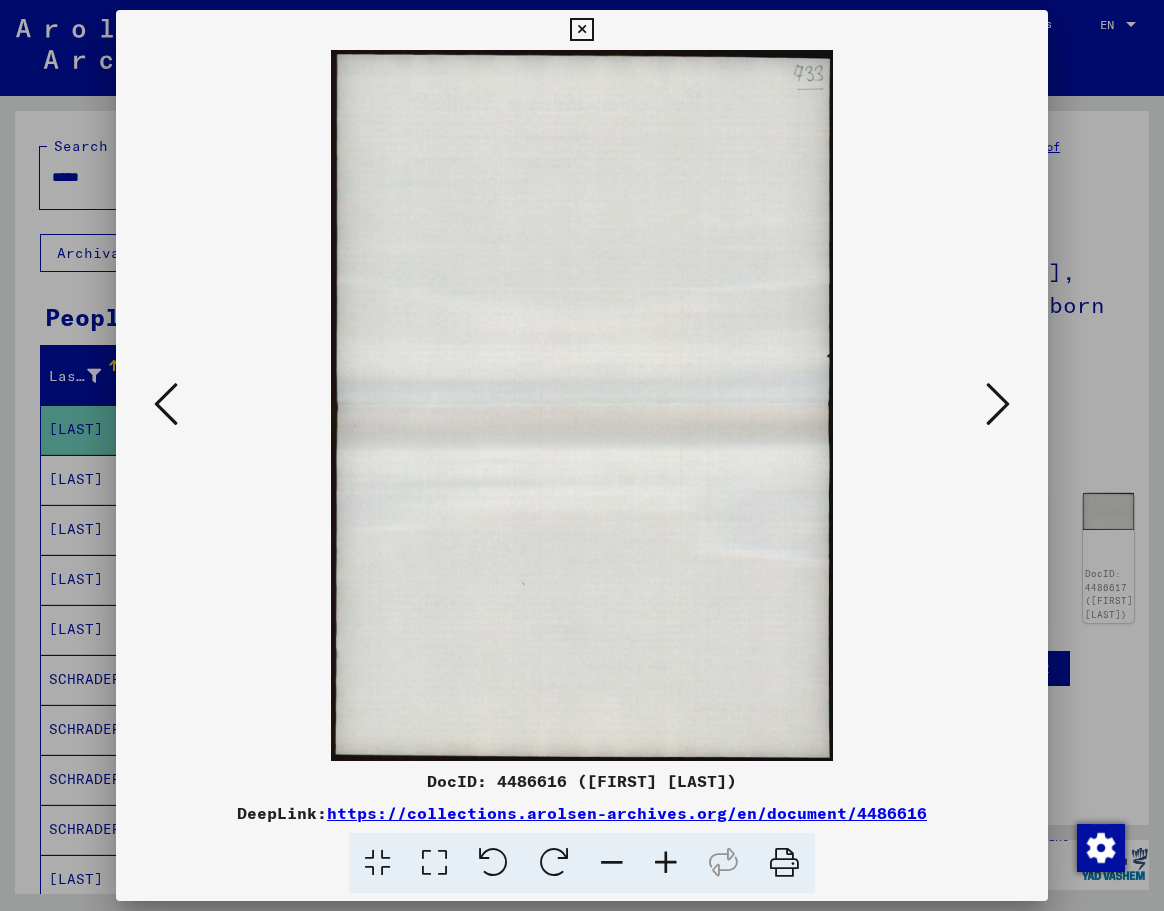 click at bounding box center (166, 404) 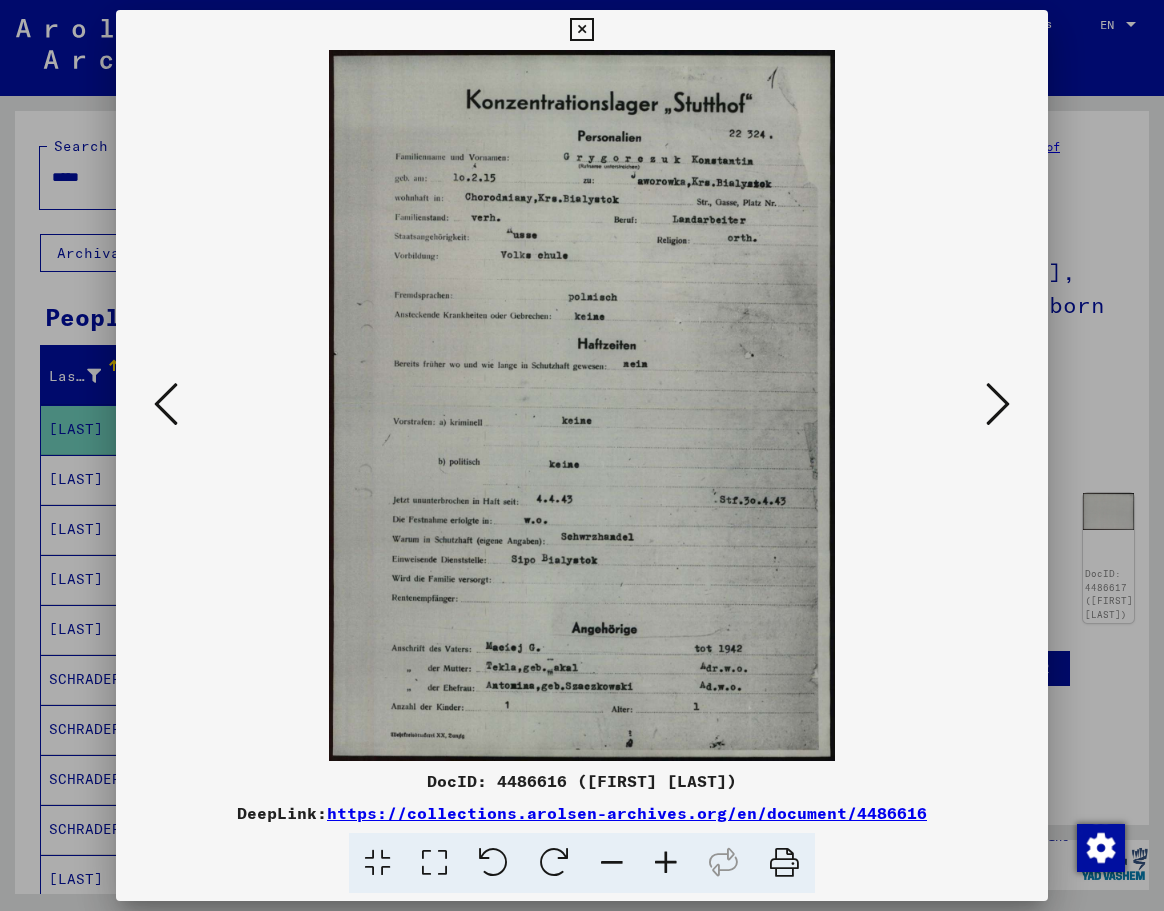 click at bounding box center (166, 404) 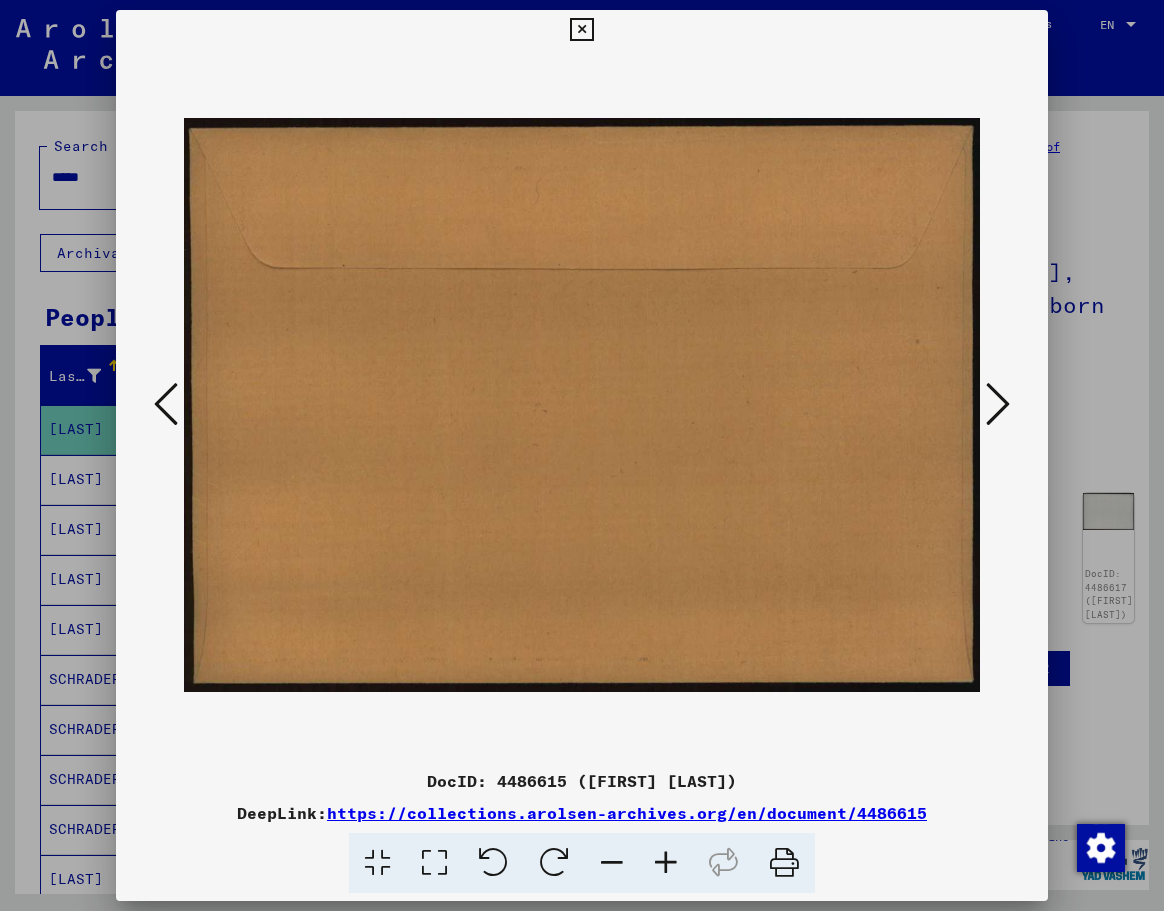 click at bounding box center (166, 404) 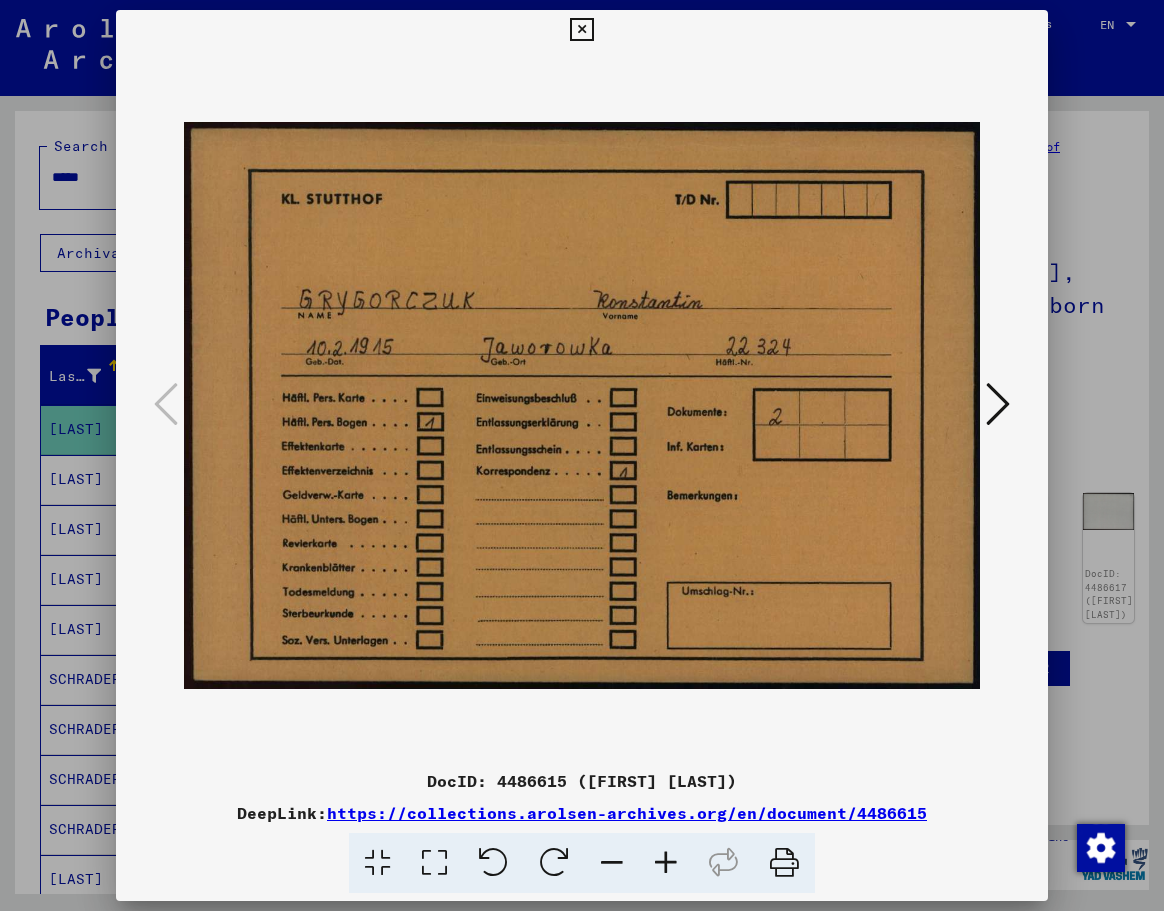 click at bounding box center [998, 404] 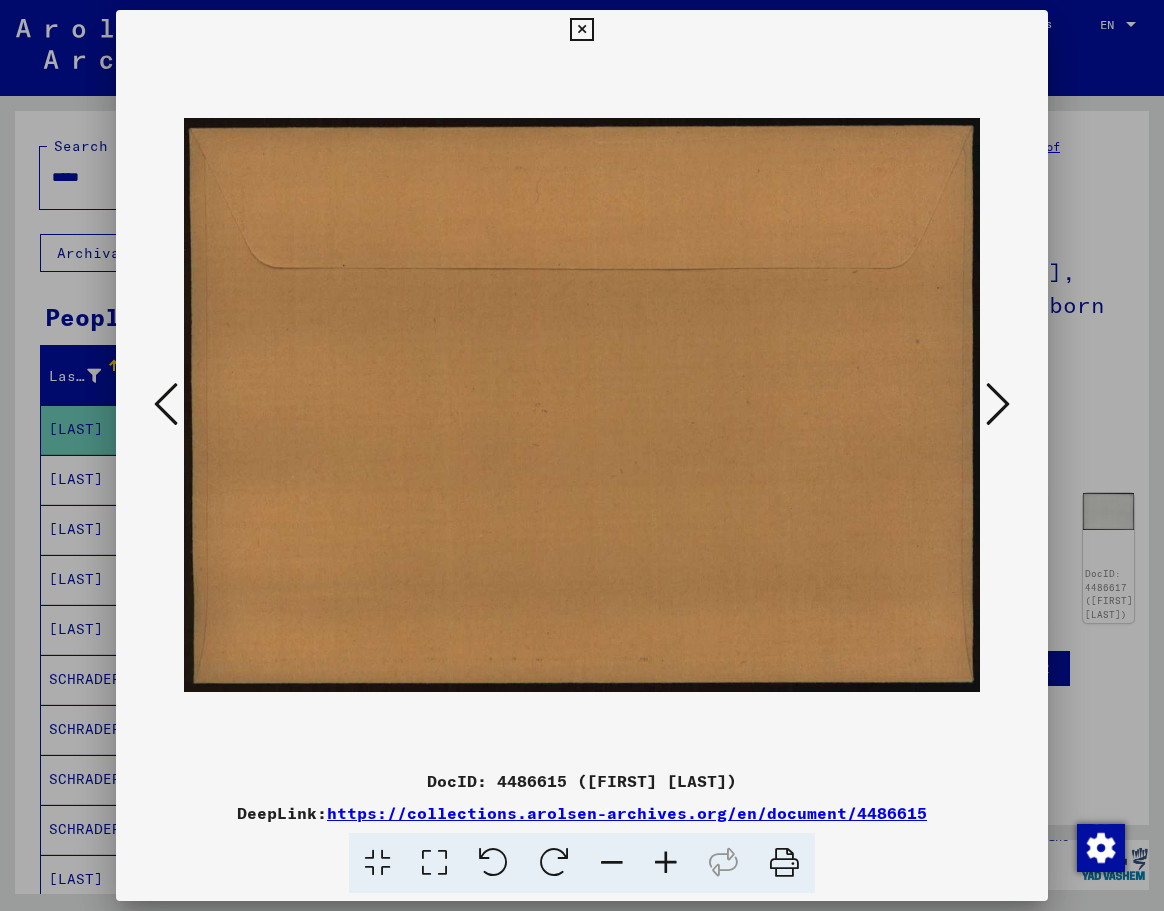 click at bounding box center [998, 404] 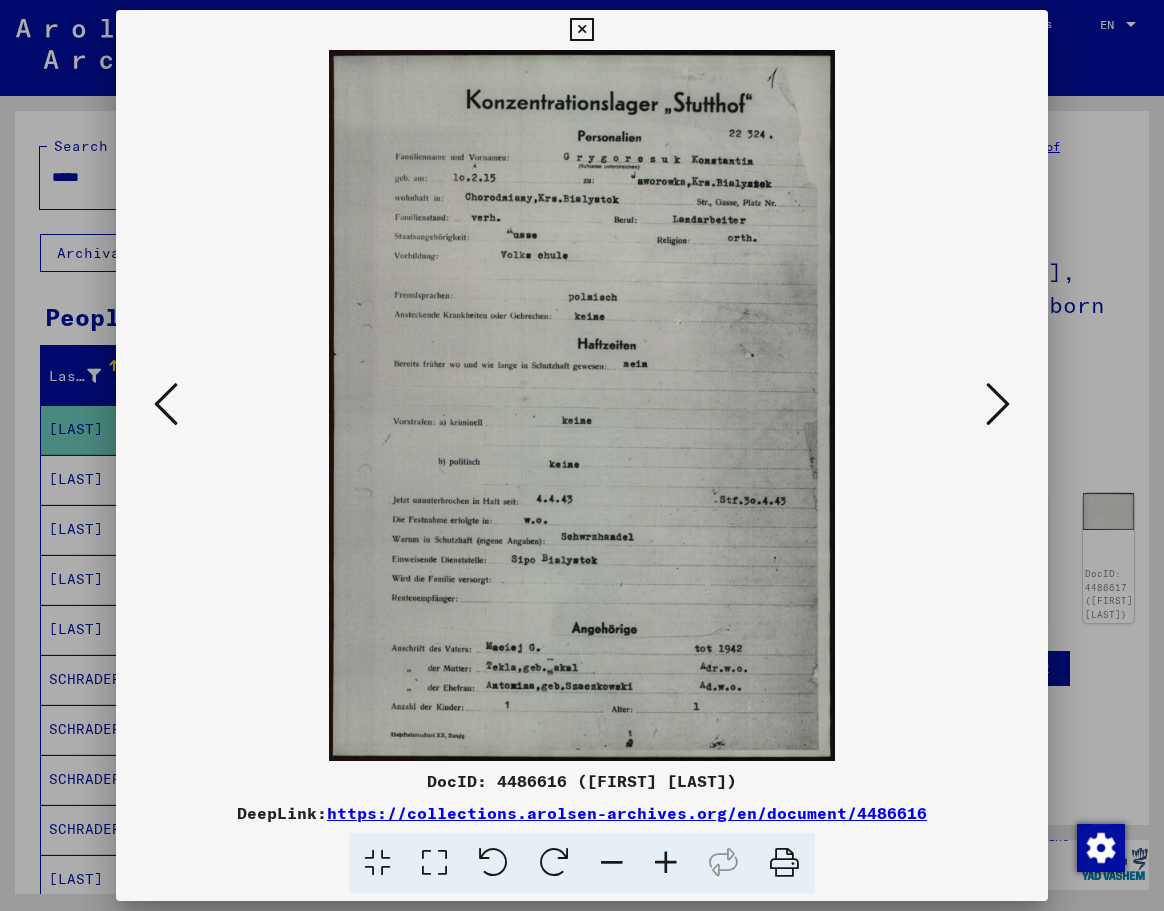 click at bounding box center (581, 405) 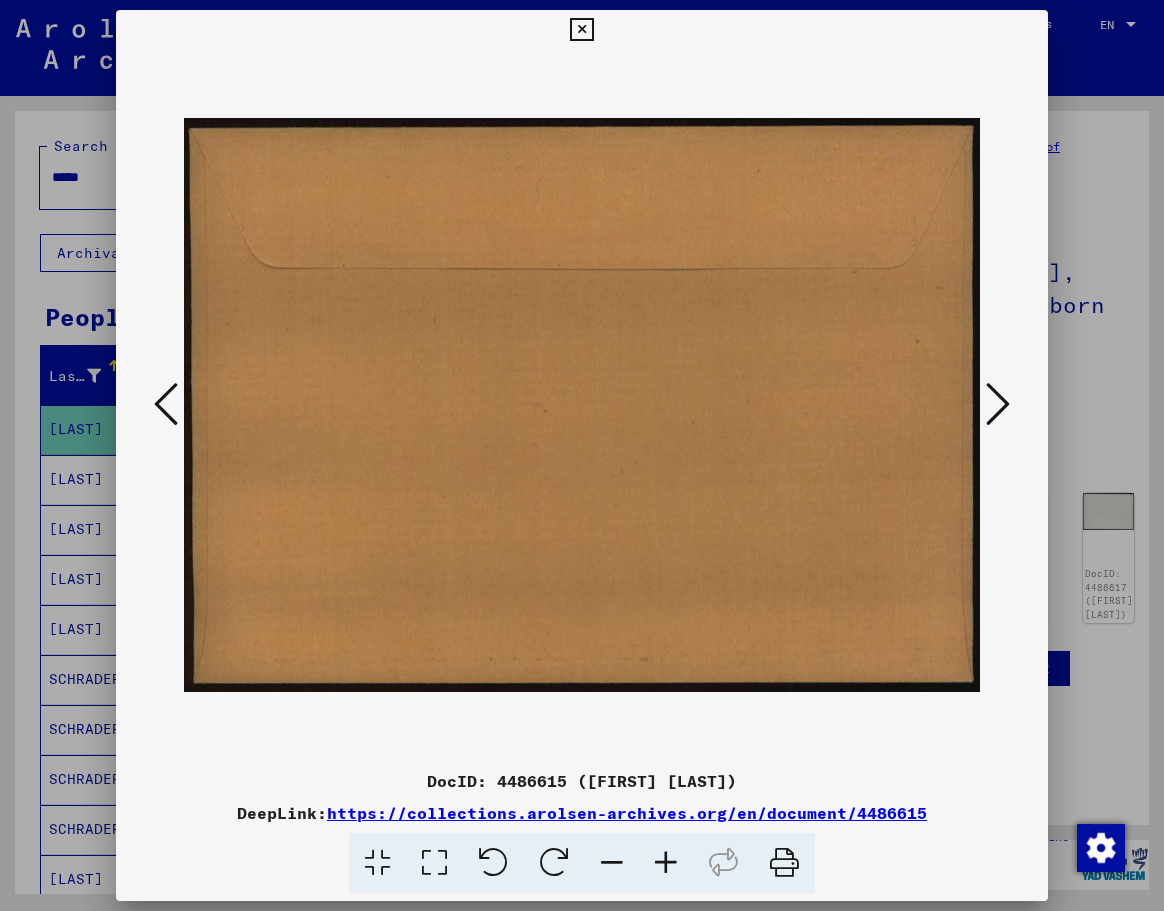 click at bounding box center [166, 404] 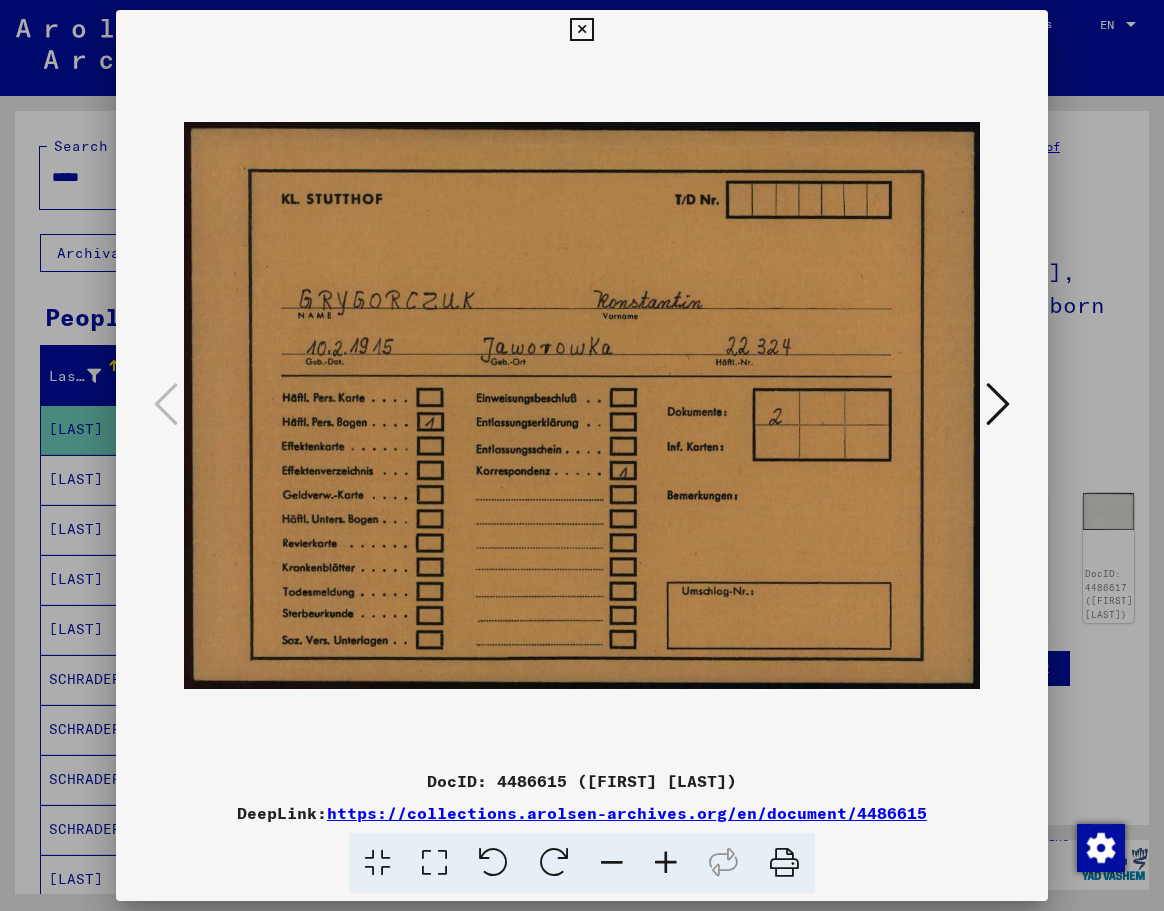 click at bounding box center (581, 30) 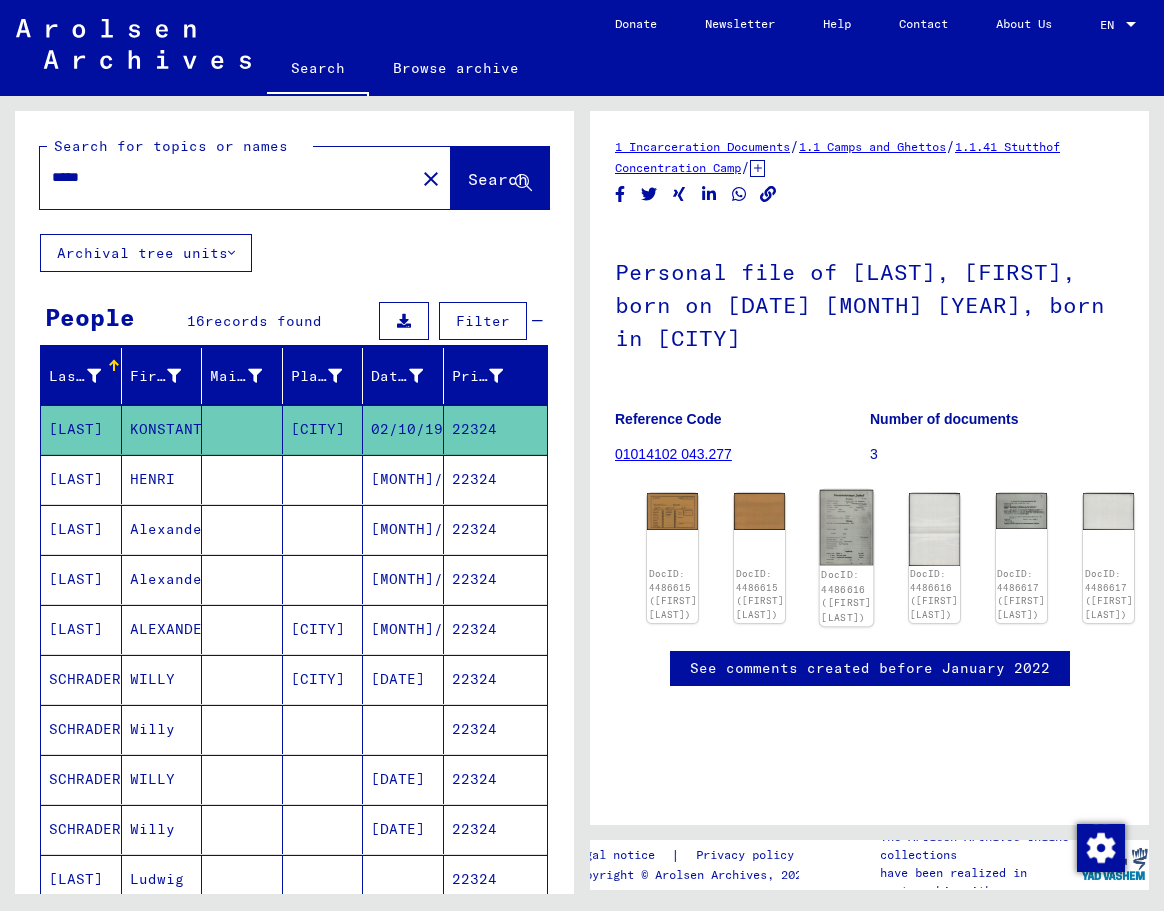 click 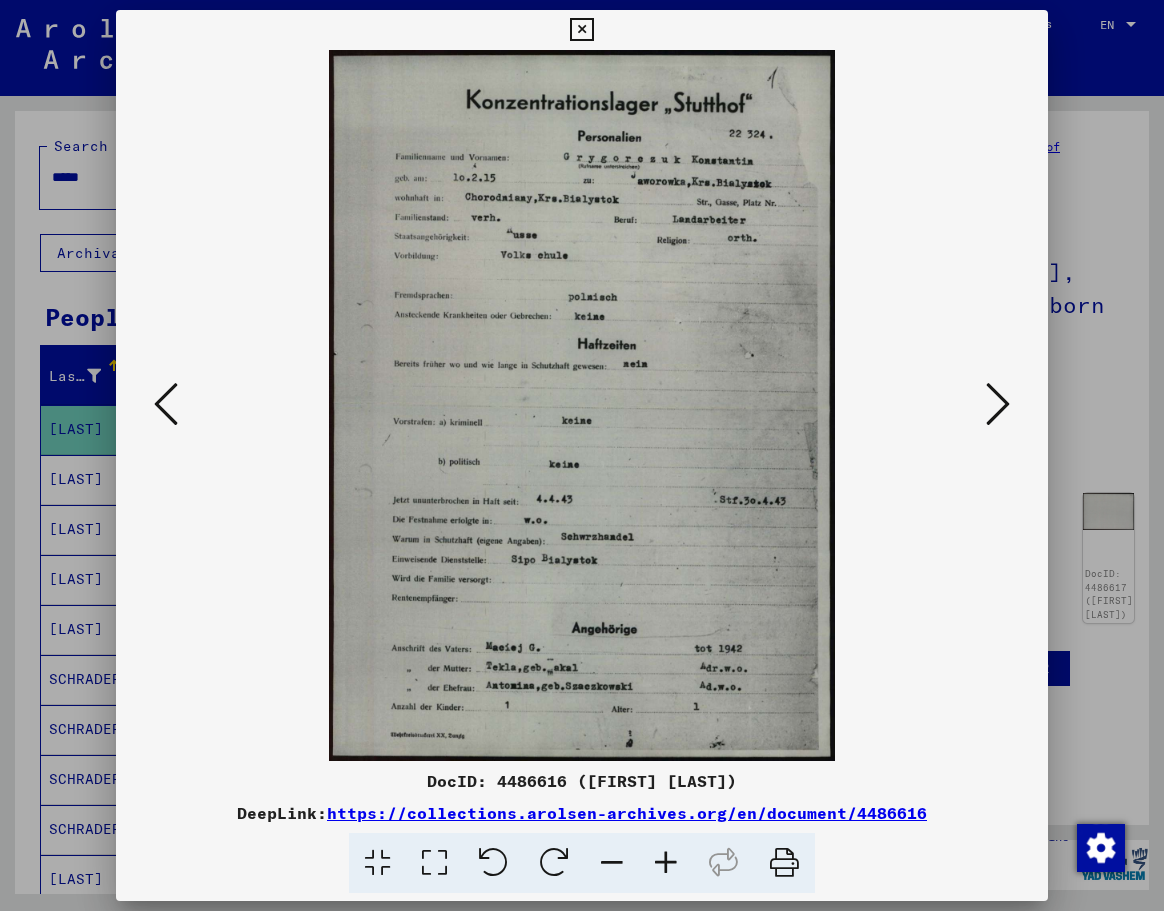 click at bounding box center (581, 30) 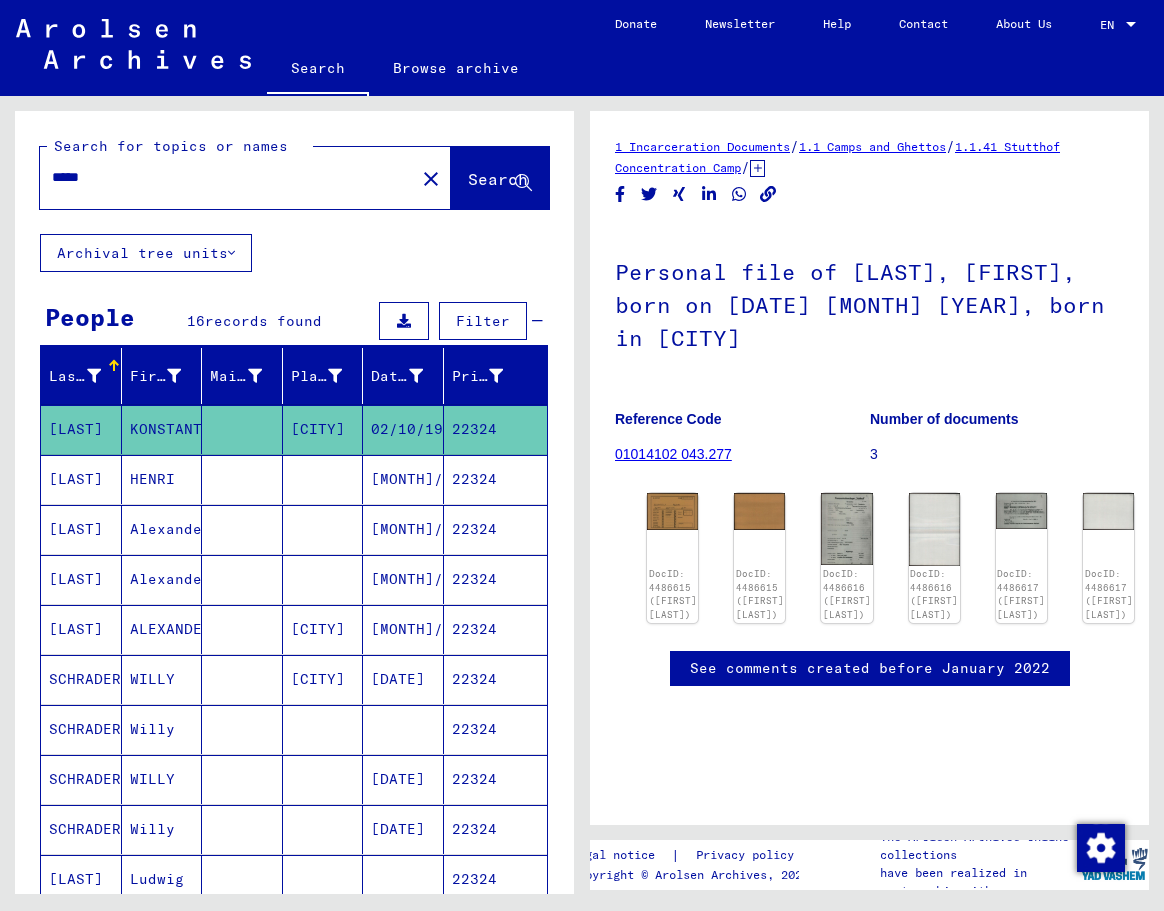 click on "*****" 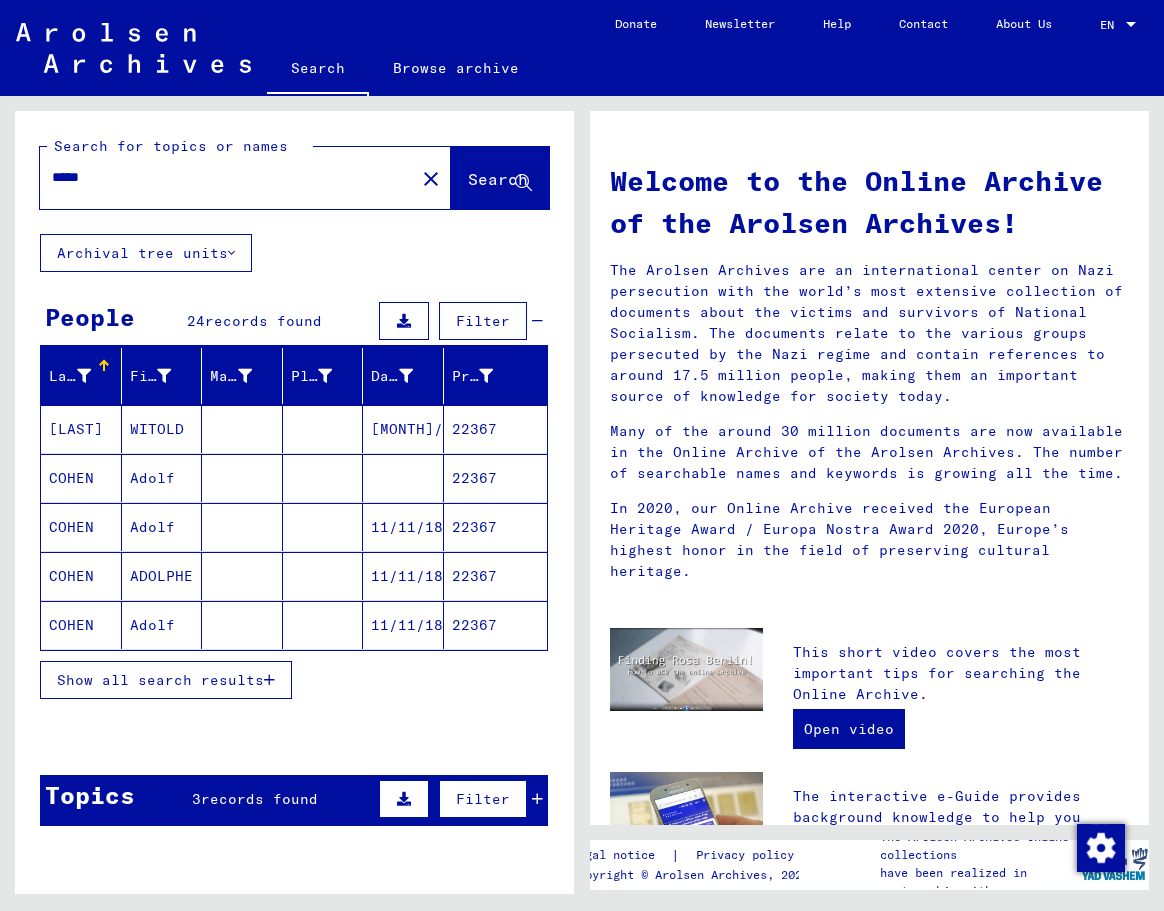 click on "Show all search results" at bounding box center (160, 680) 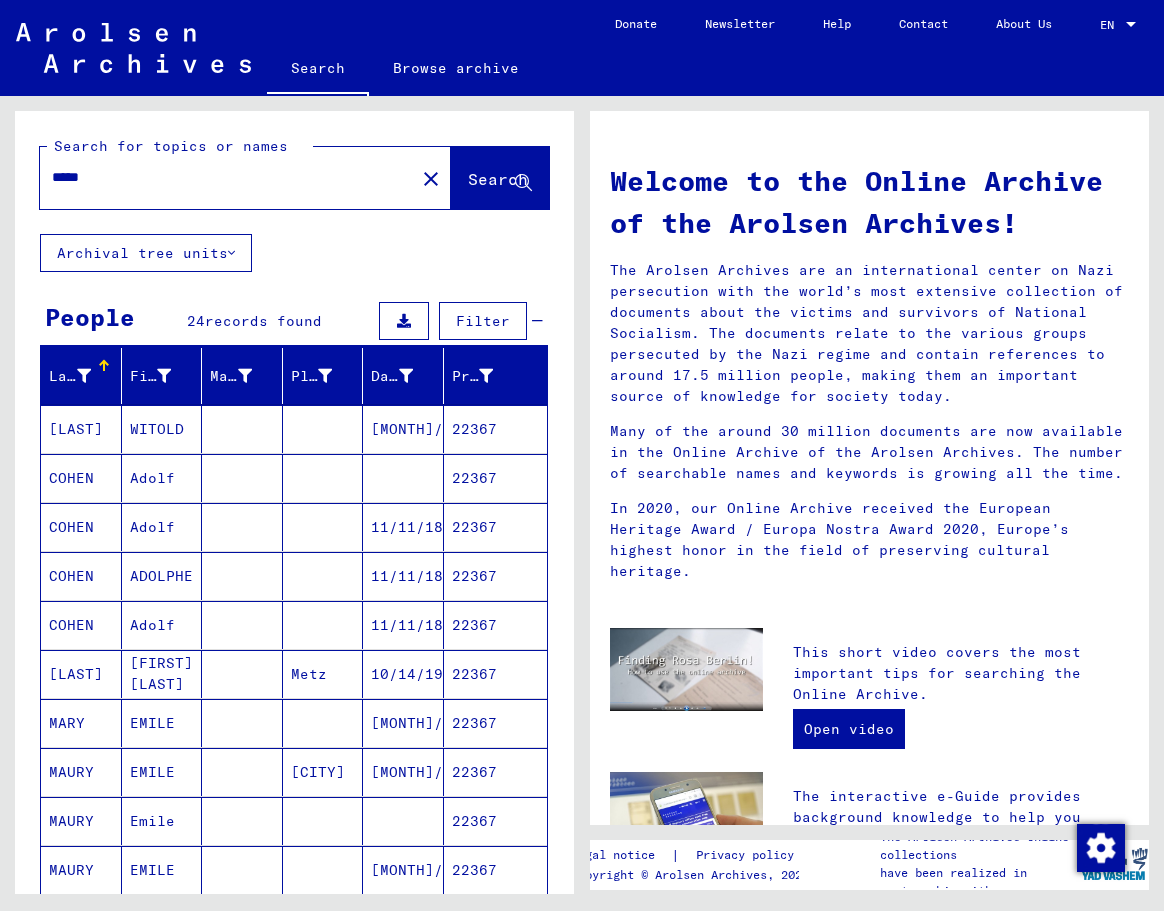 click on "[LAST]" at bounding box center (81, 723) 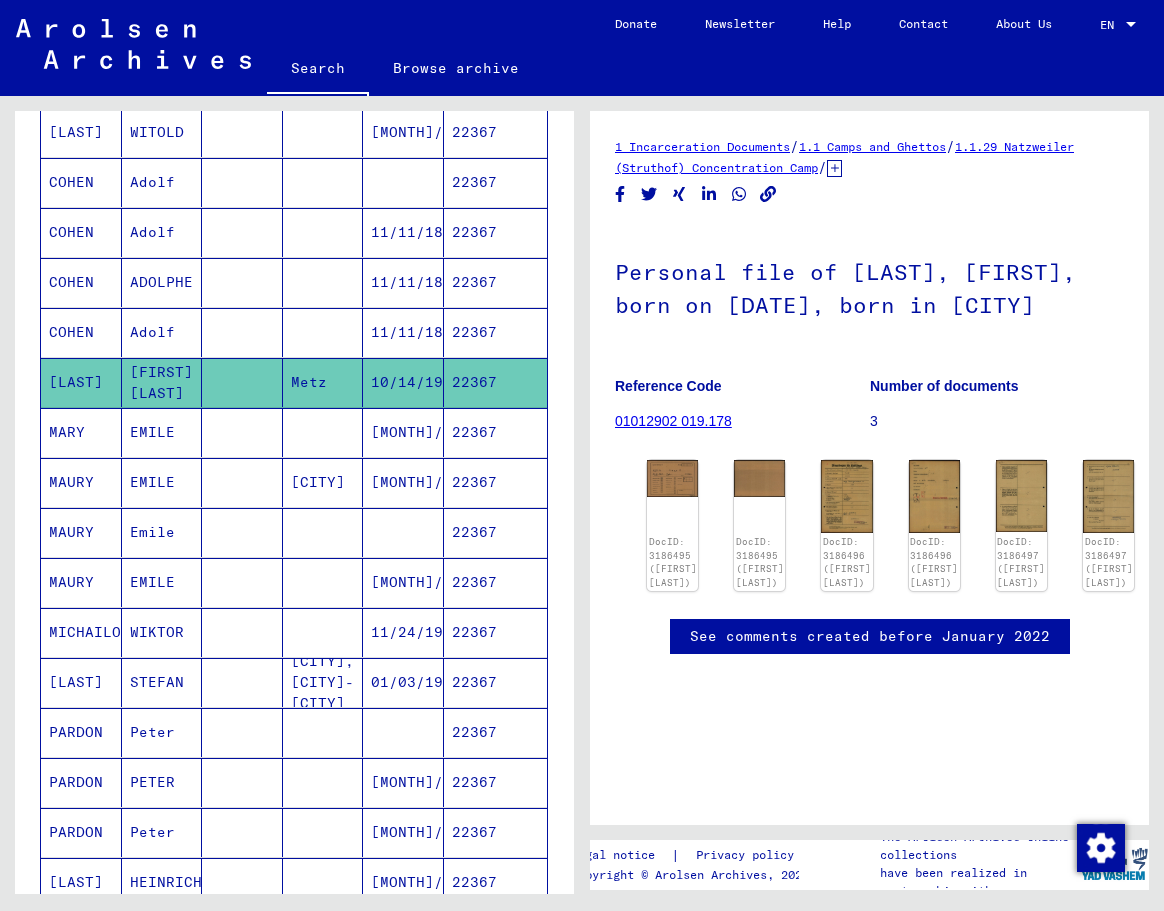 scroll, scrollTop: 324, scrollLeft: 0, axis: vertical 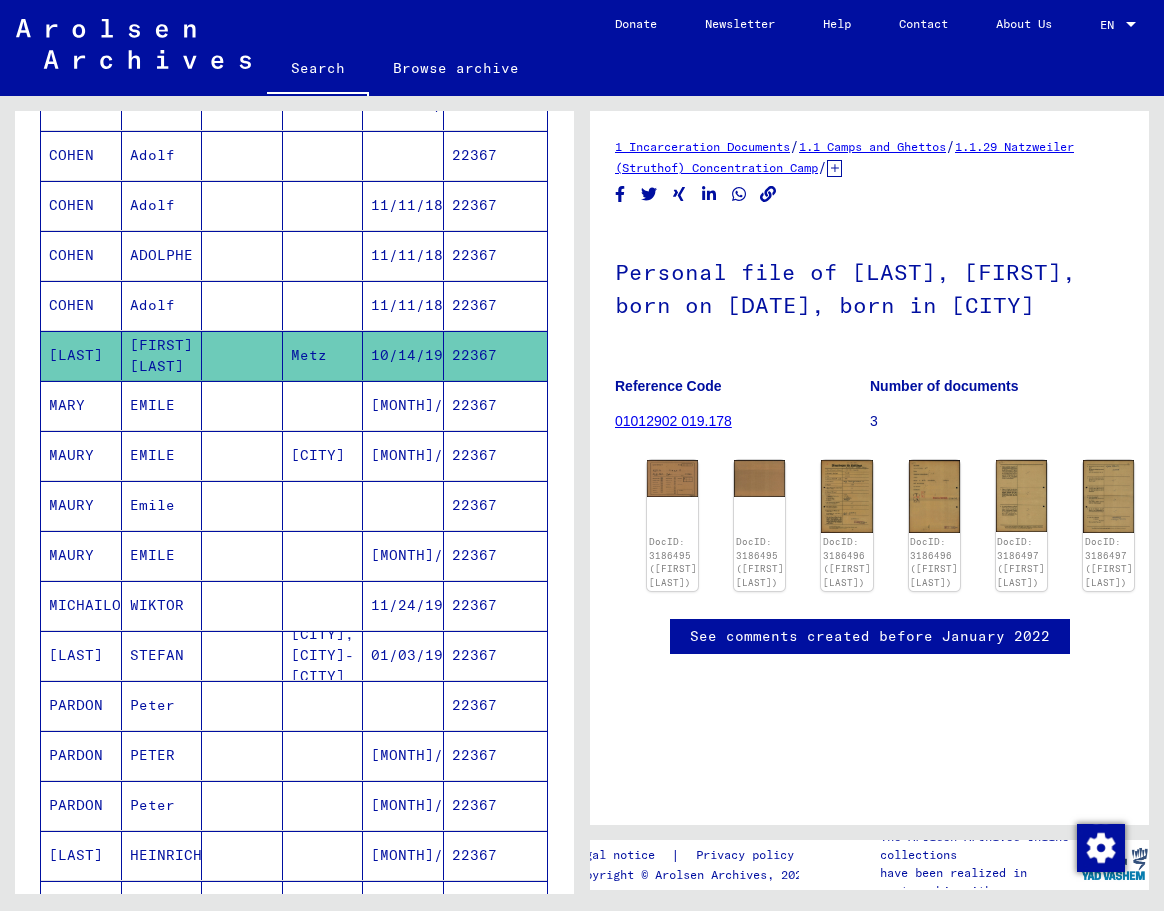 click on "MAURY" at bounding box center (81, 505) 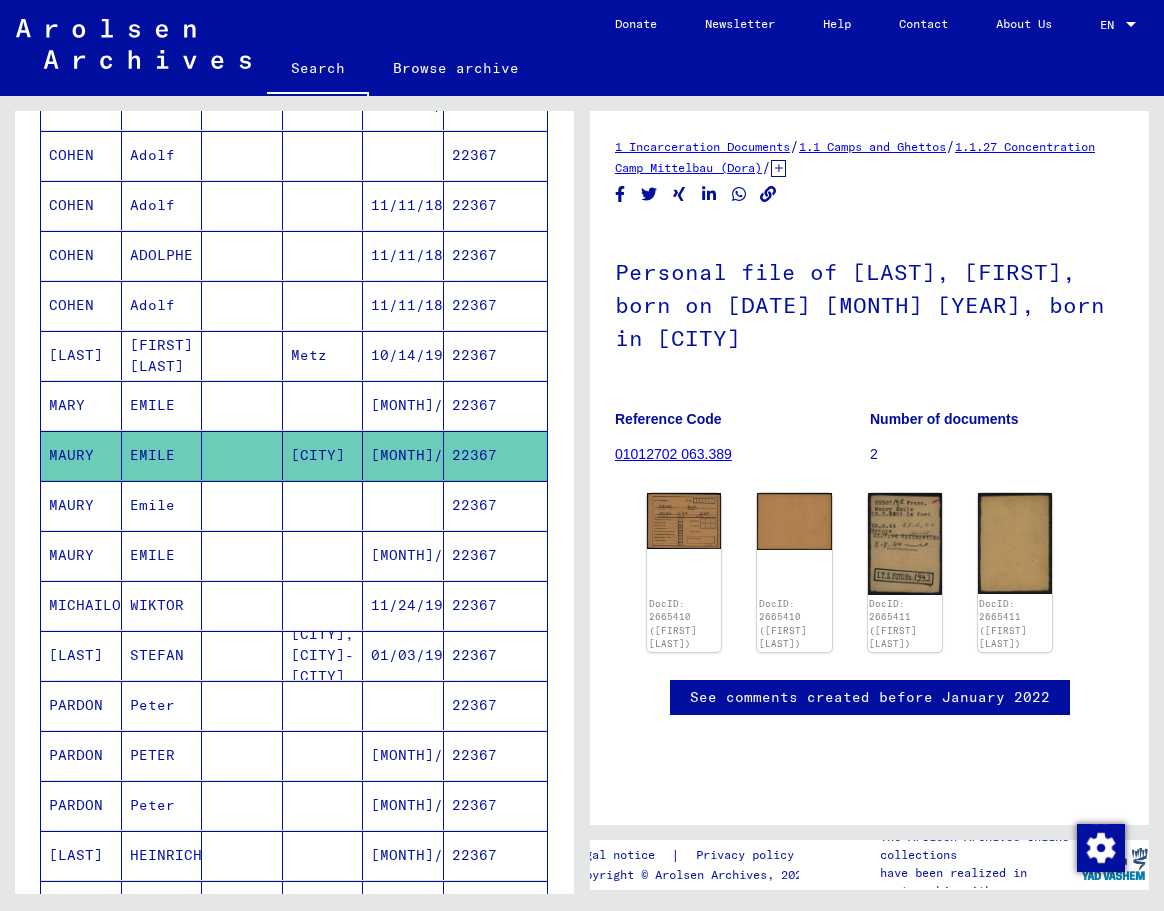 click on "MICHAILOW" at bounding box center (81, 655) 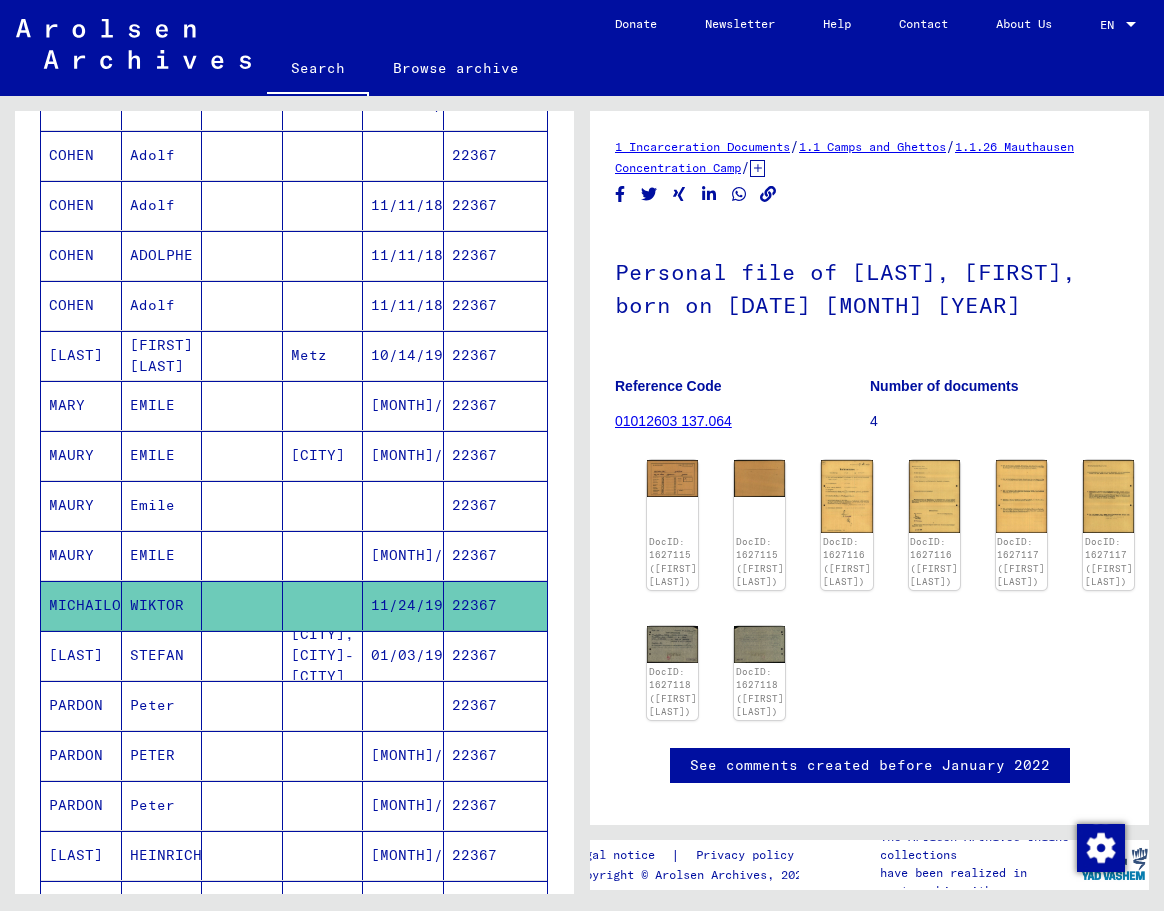 click on "[LAST]" at bounding box center [81, 705] 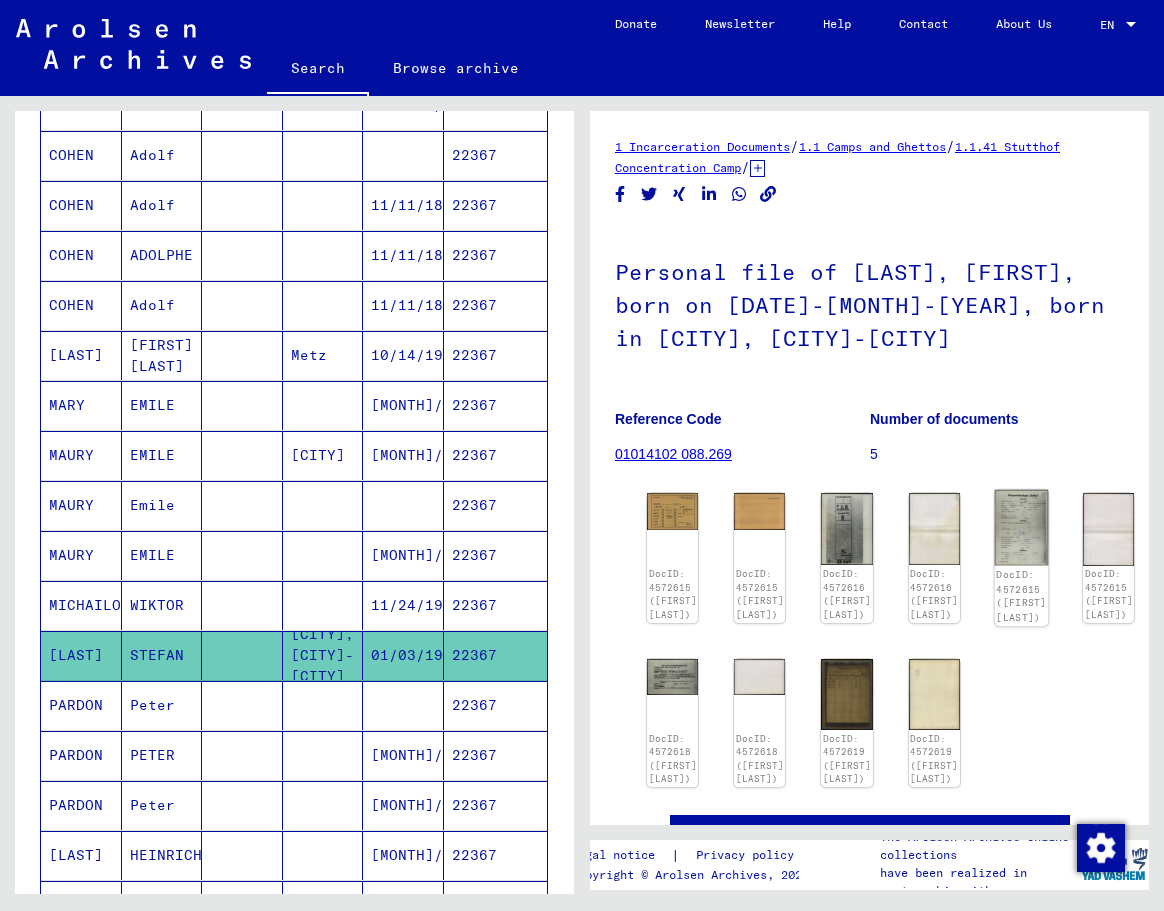 click 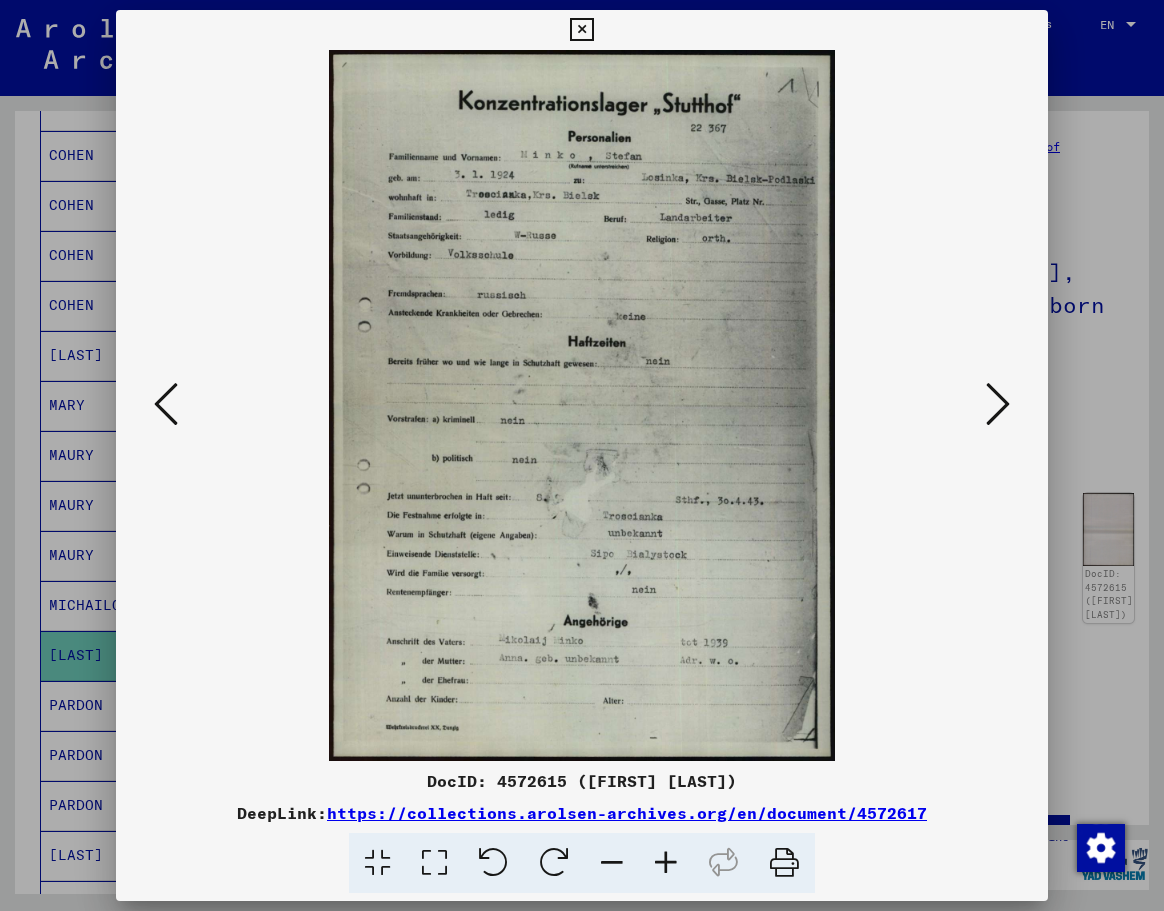 click at bounding box center [998, 404] 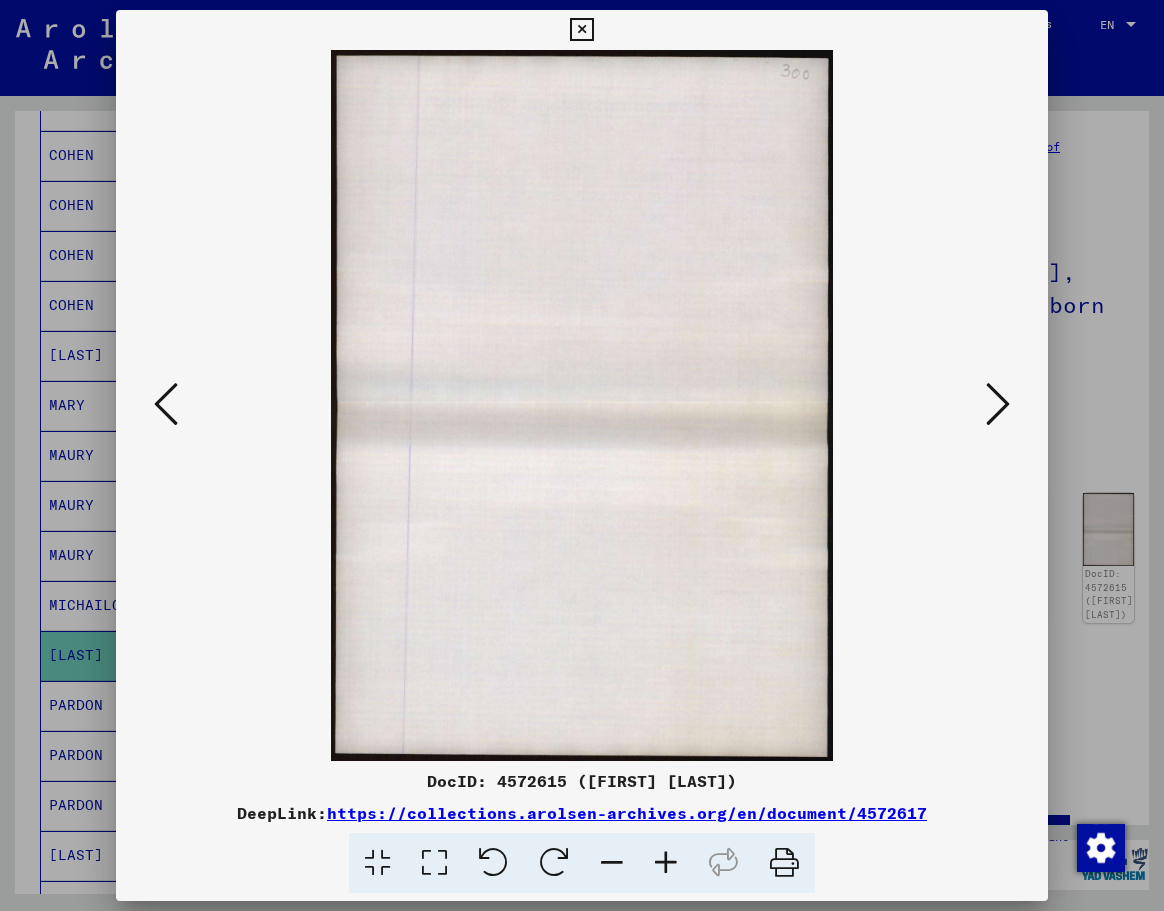 click at bounding box center [998, 404] 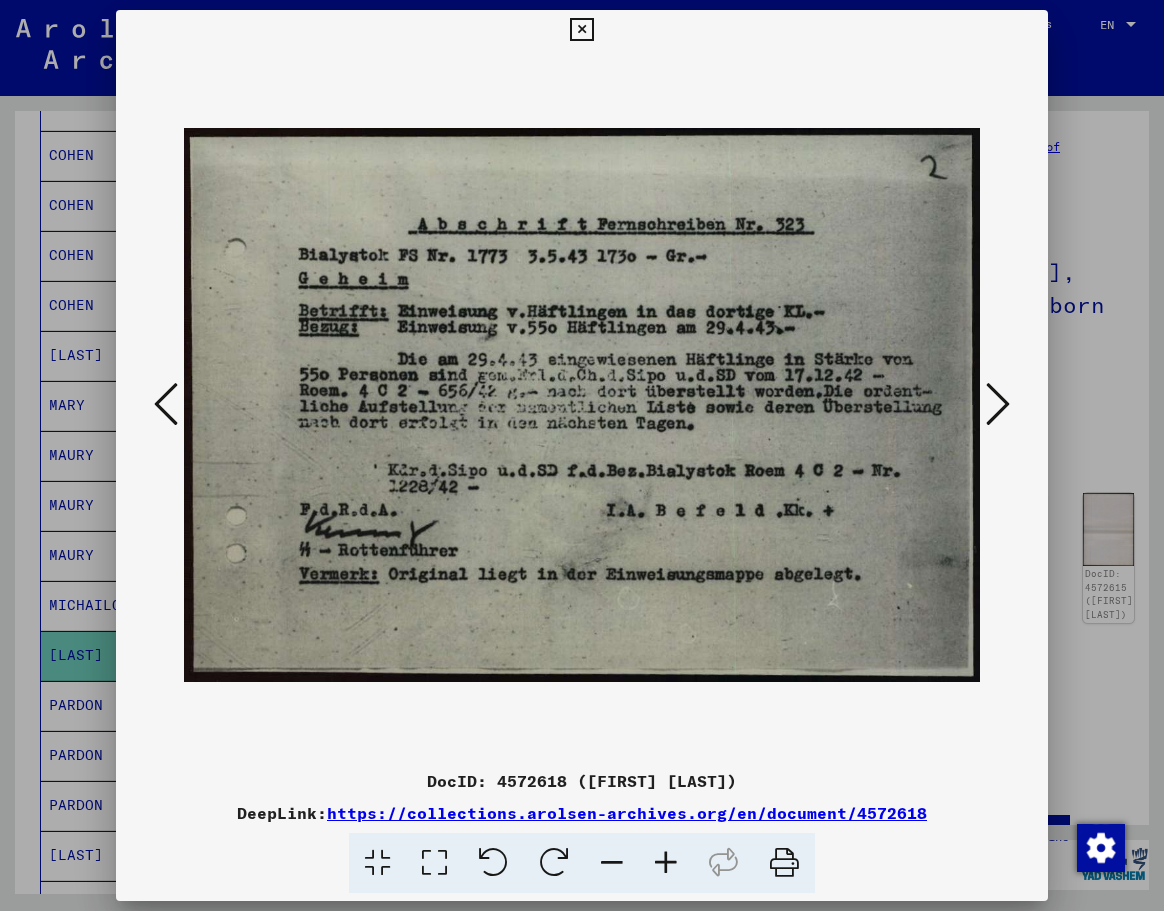 click at bounding box center [998, 404] 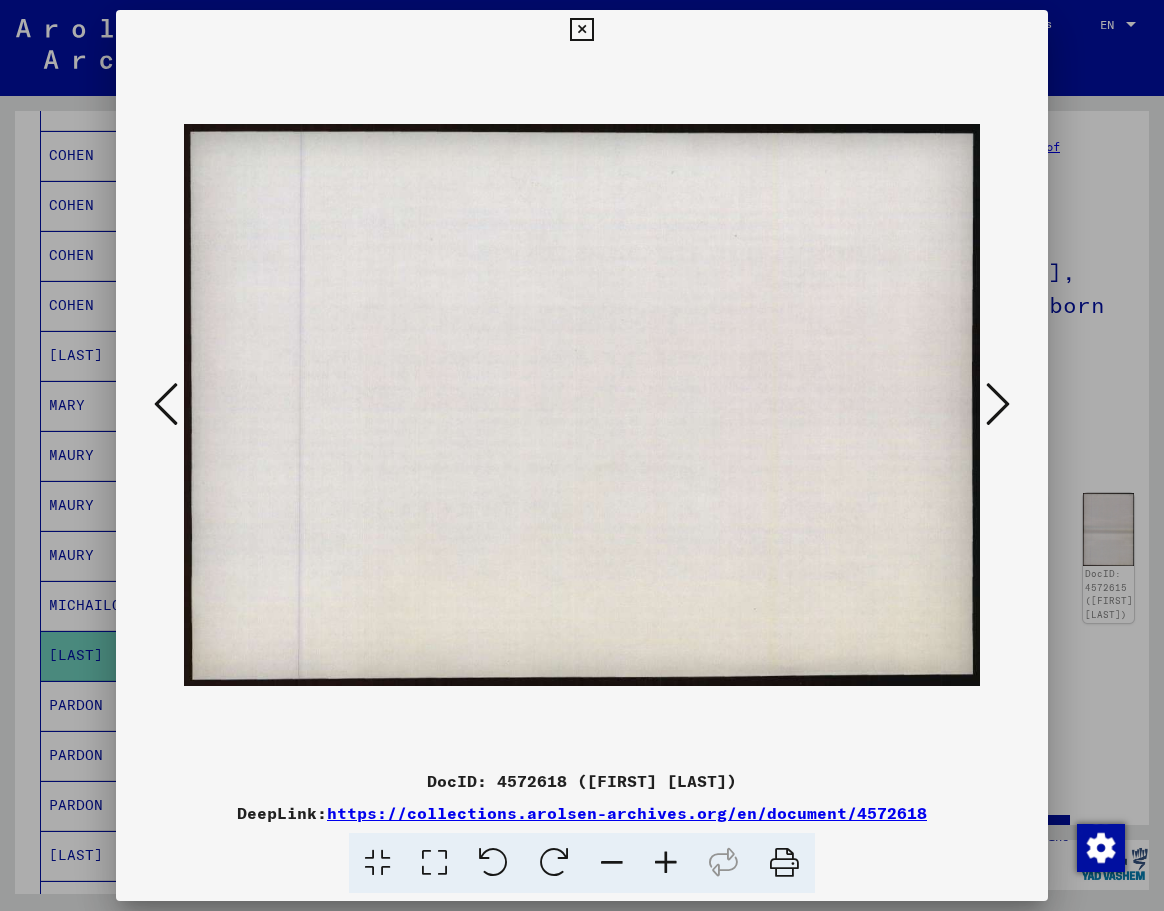 click at bounding box center (998, 404) 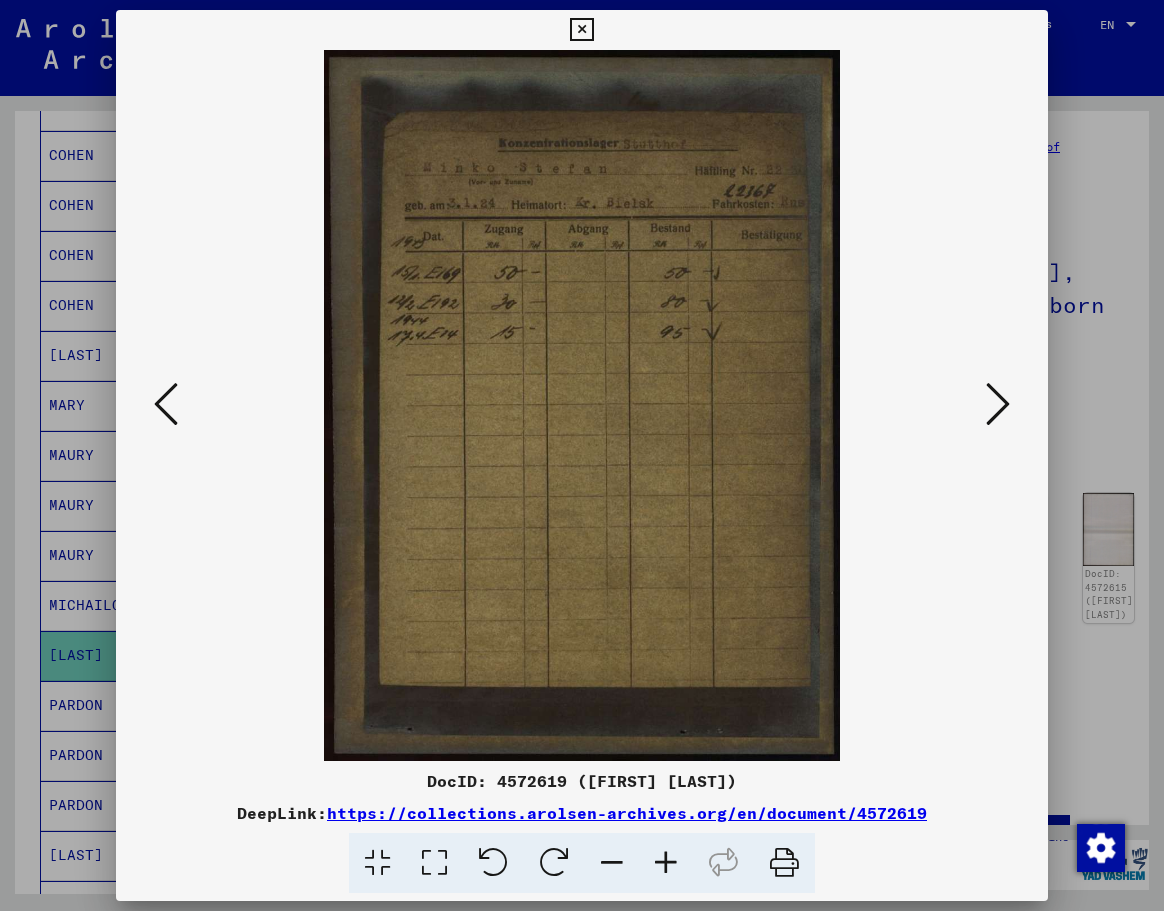 click at bounding box center (998, 404) 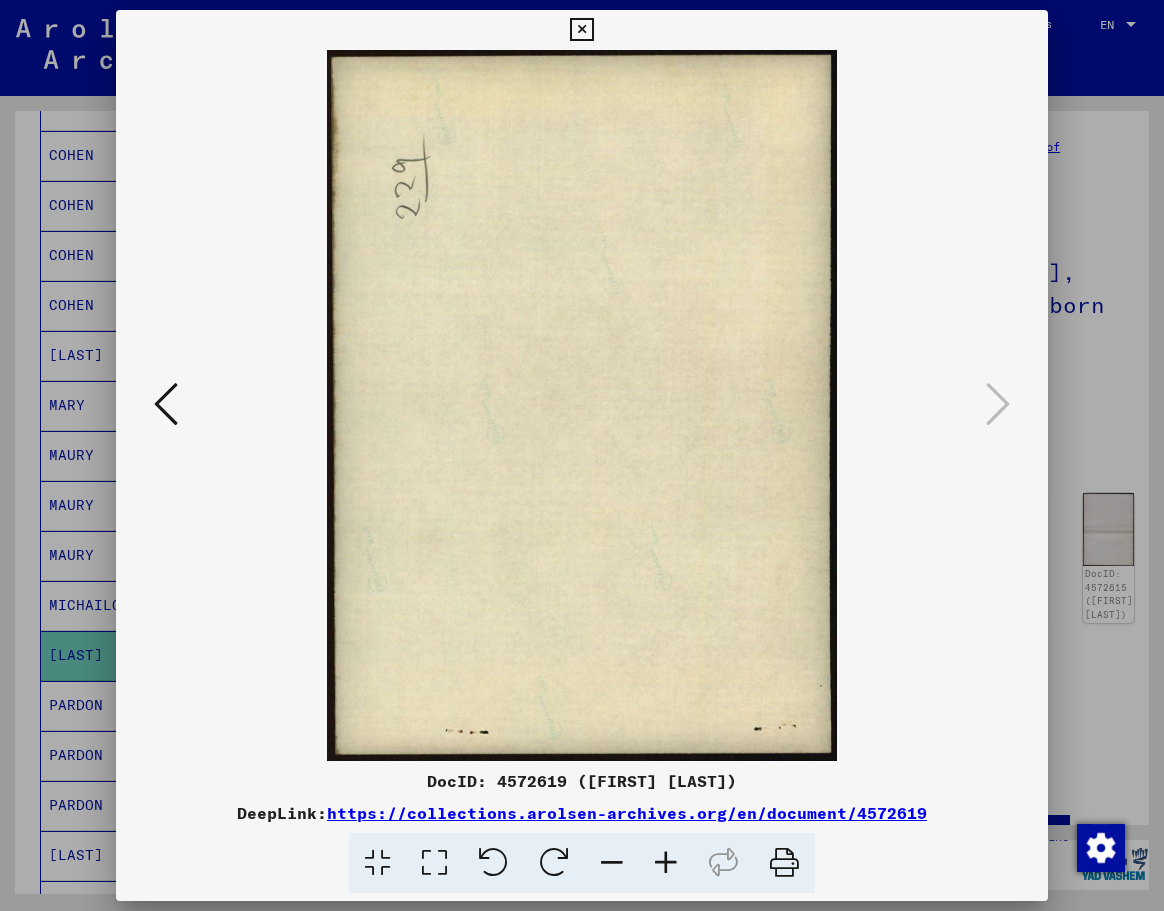 click at bounding box center (581, 30) 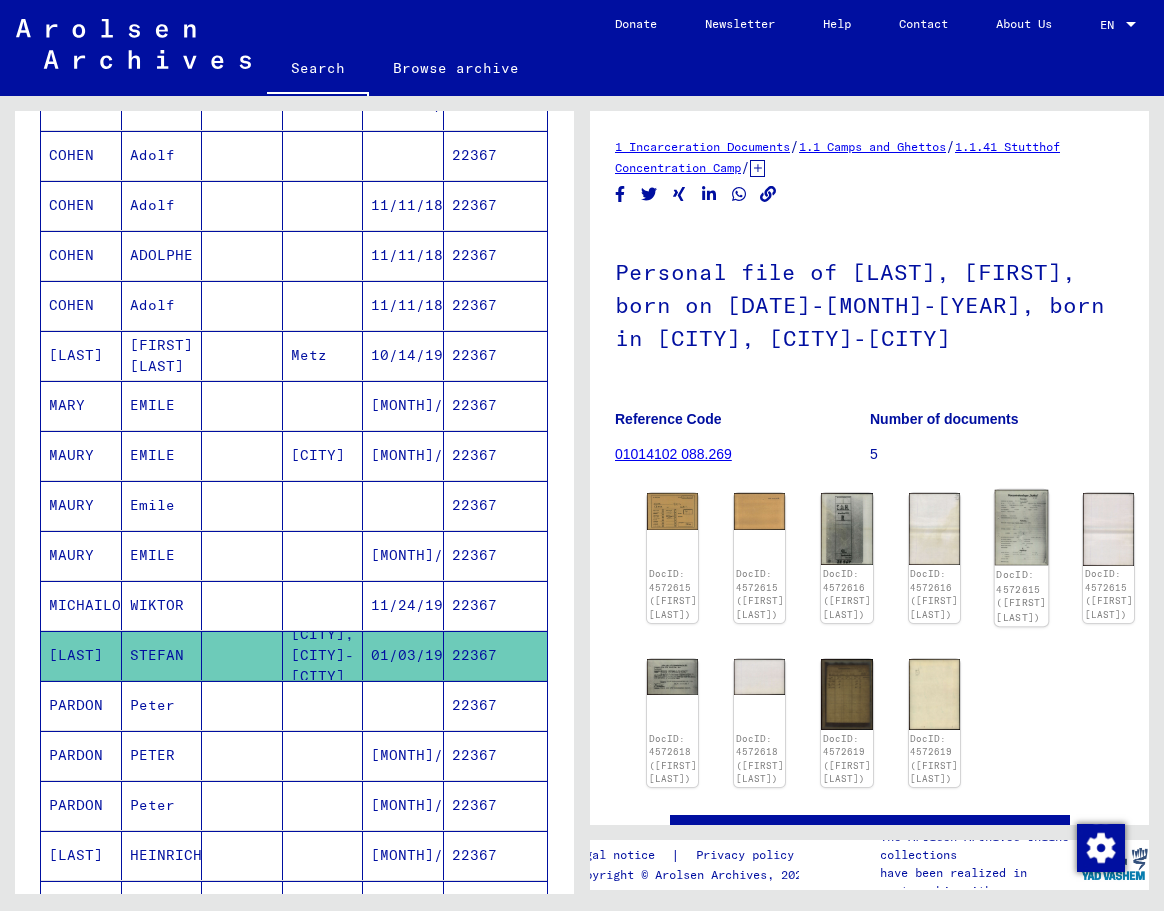 click 